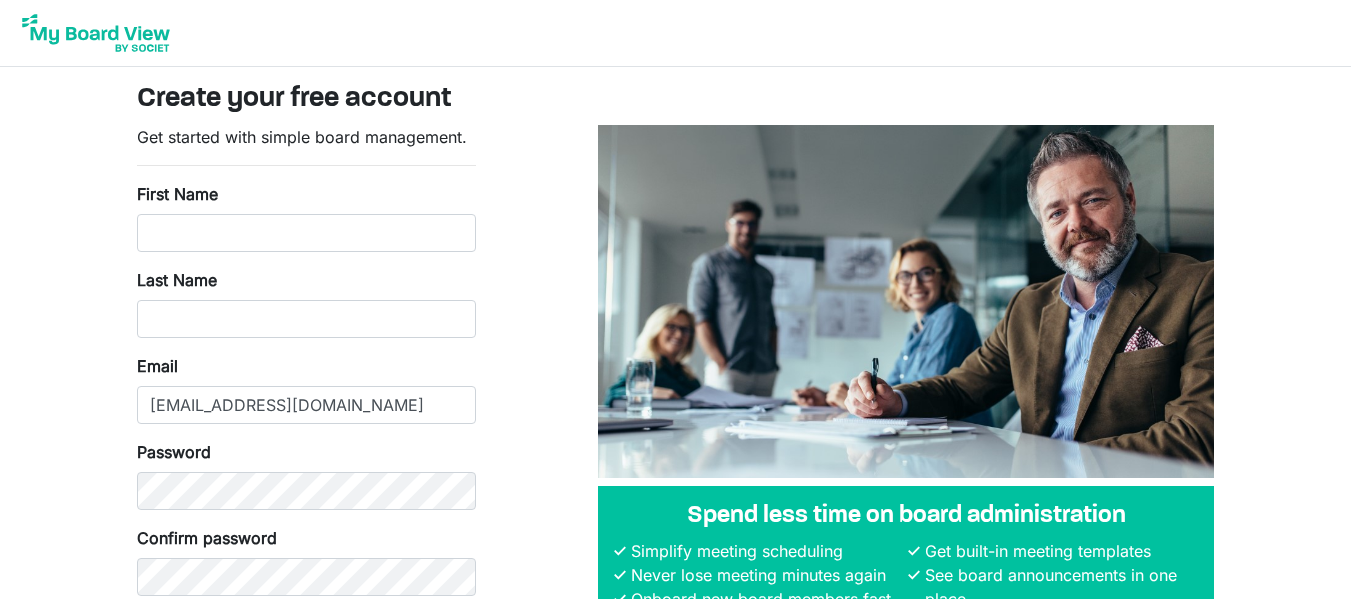 scroll, scrollTop: 0, scrollLeft: 0, axis: both 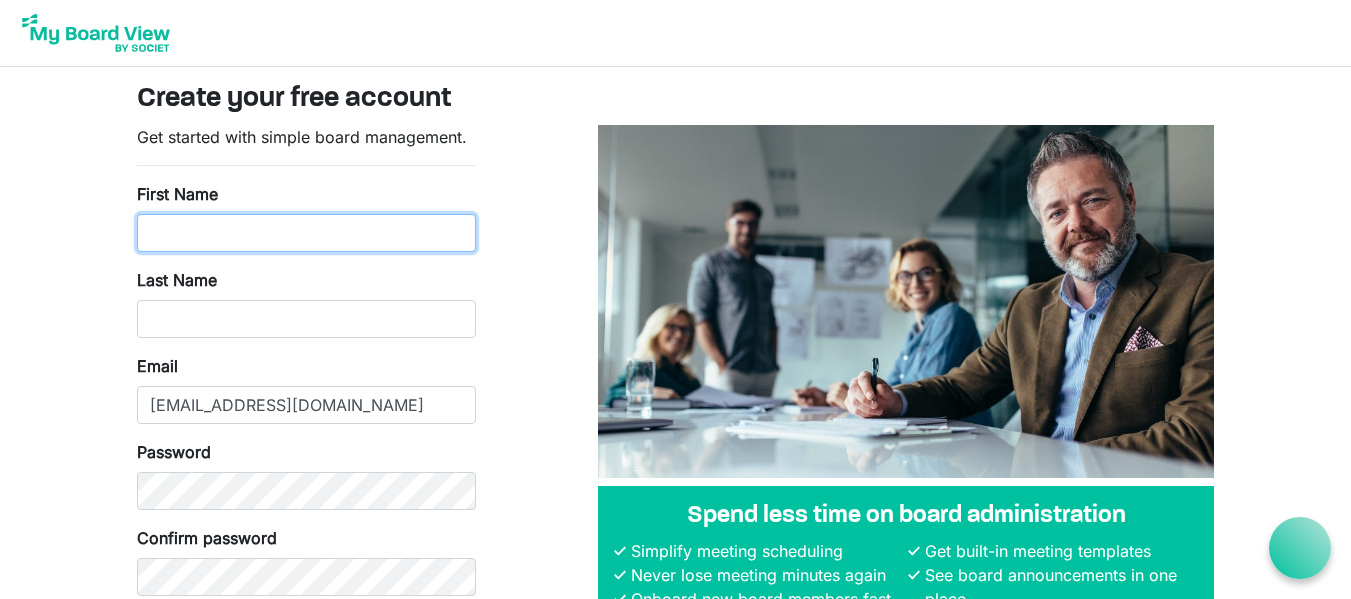 click on "First Name" at bounding box center [306, 233] 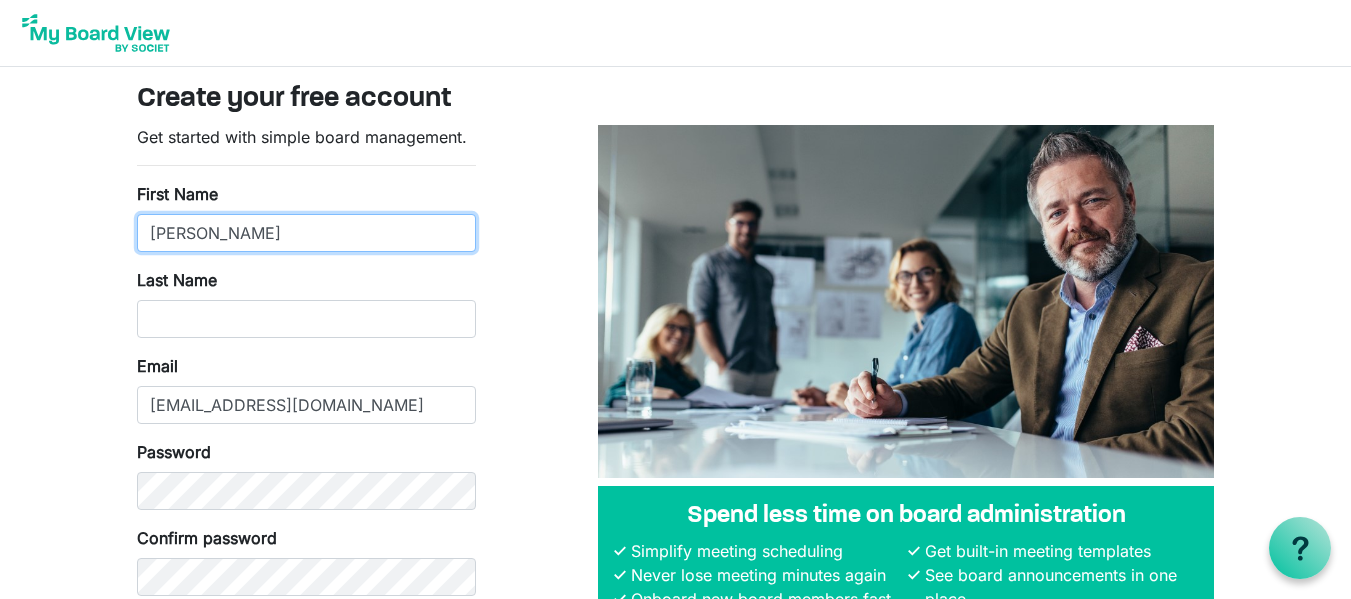 type on "Zachary" 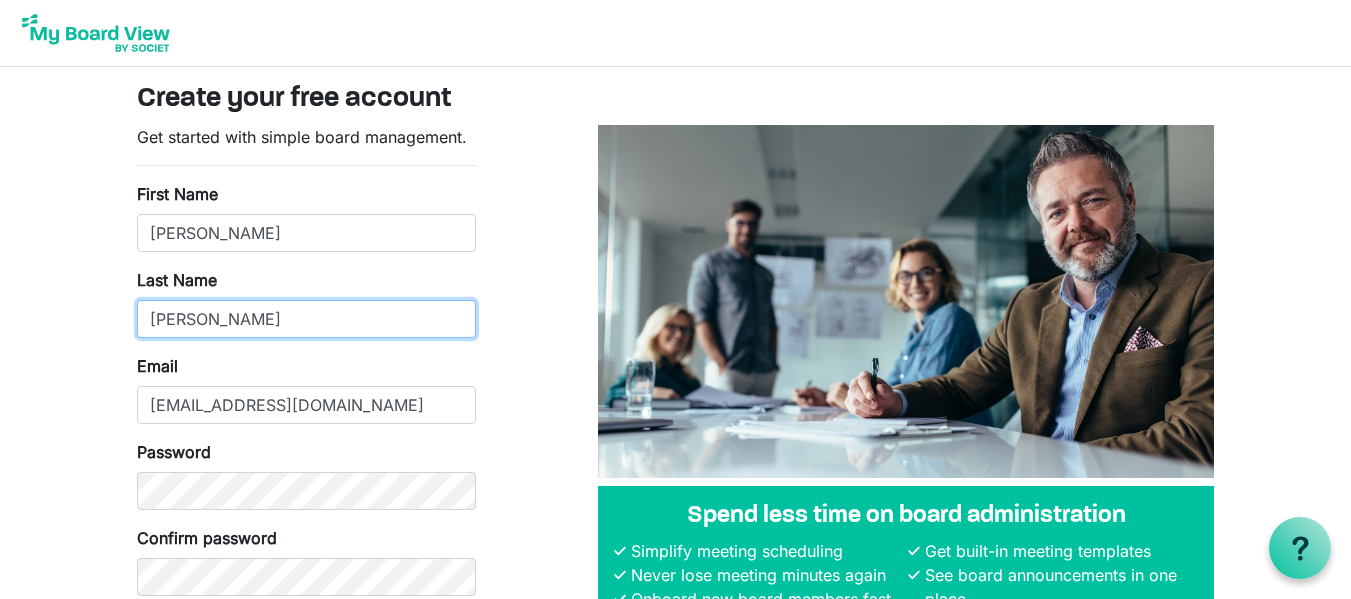 type on "Hinkleman" 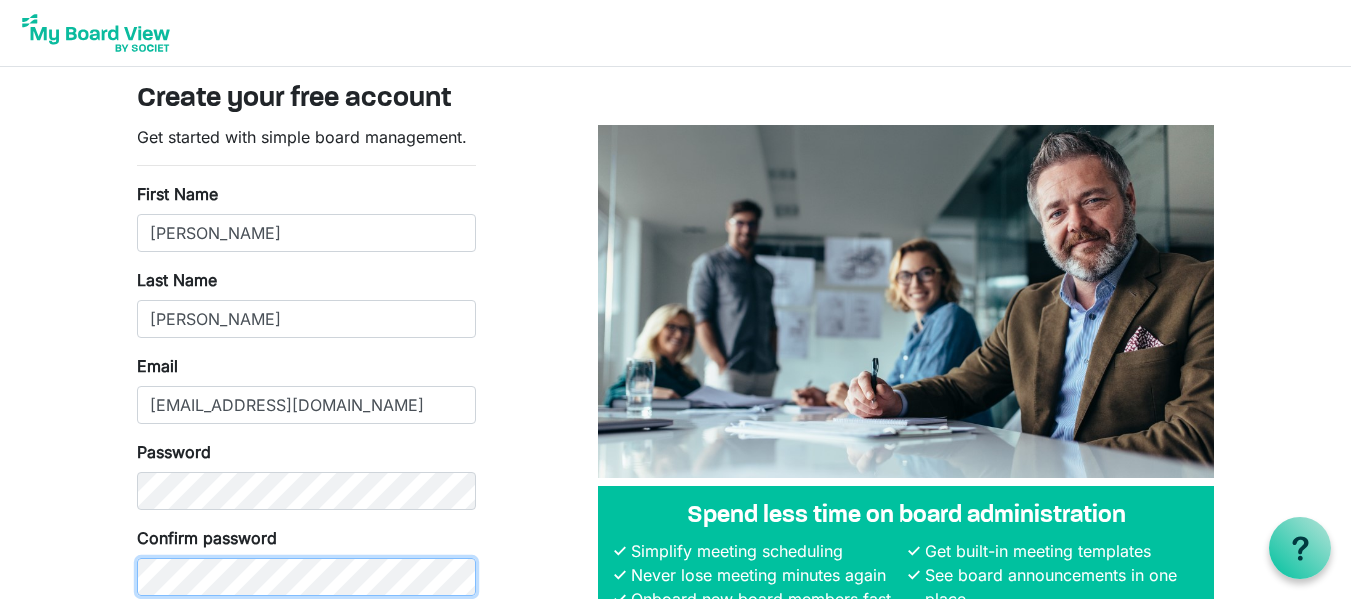 click on "Create My Account" at bounding box center [222, 631] 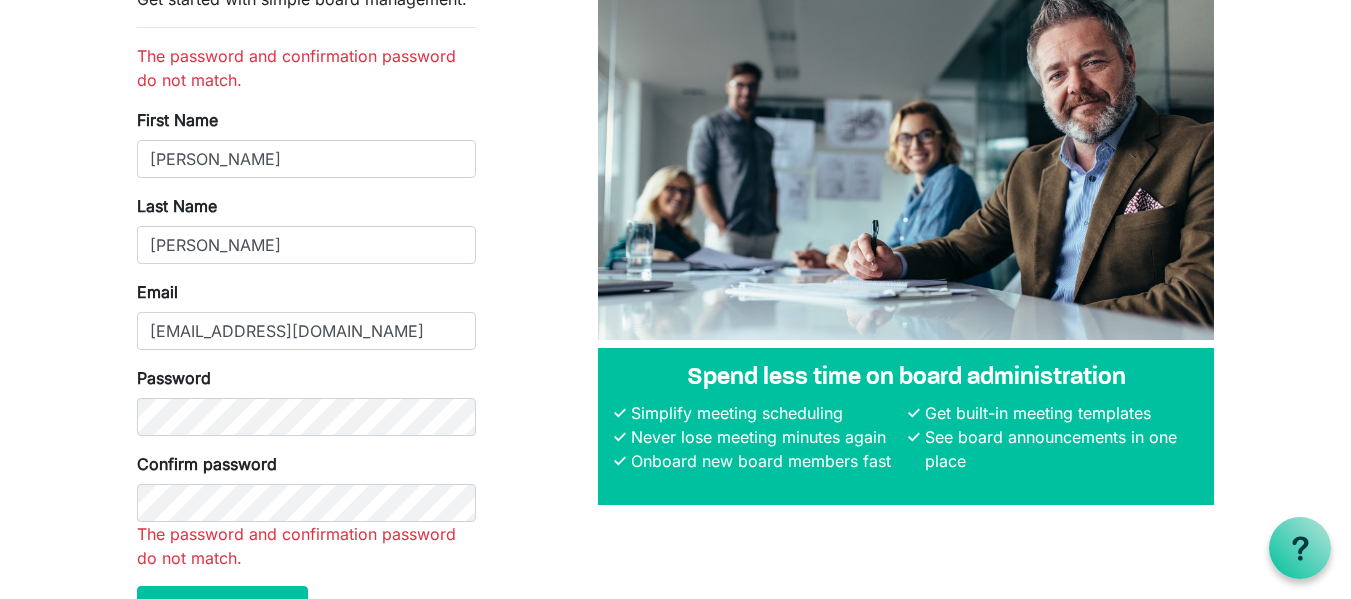 scroll, scrollTop: 136, scrollLeft: 0, axis: vertical 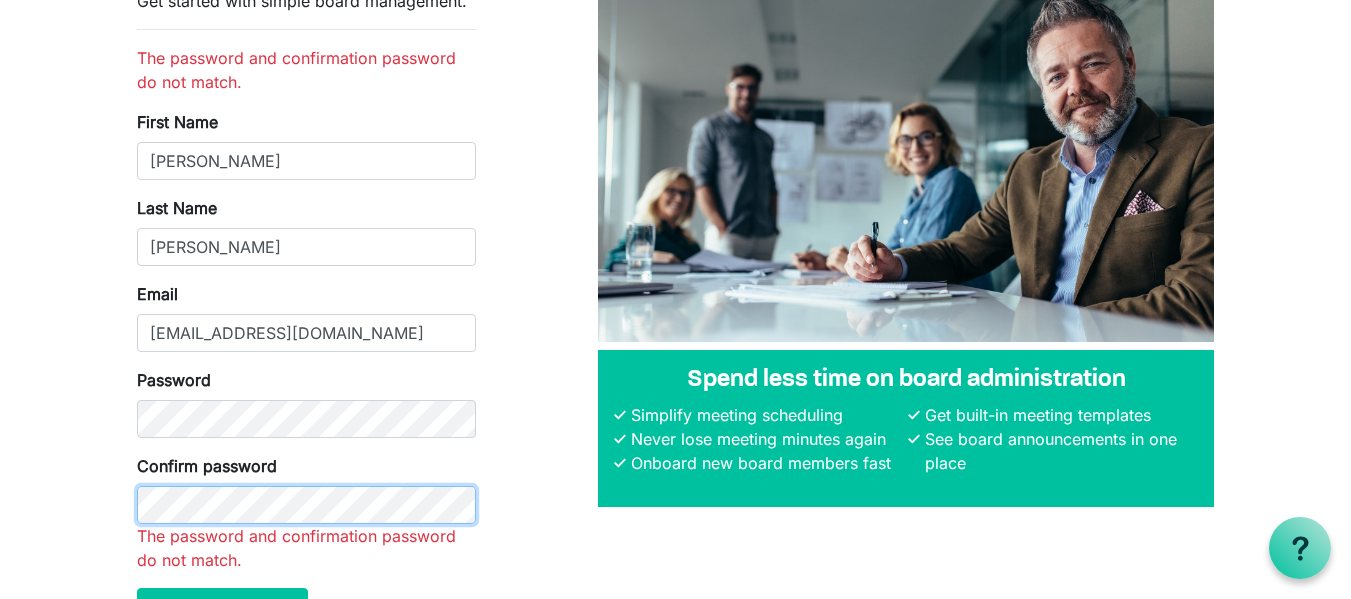 click on "Create My Account" at bounding box center (222, 607) 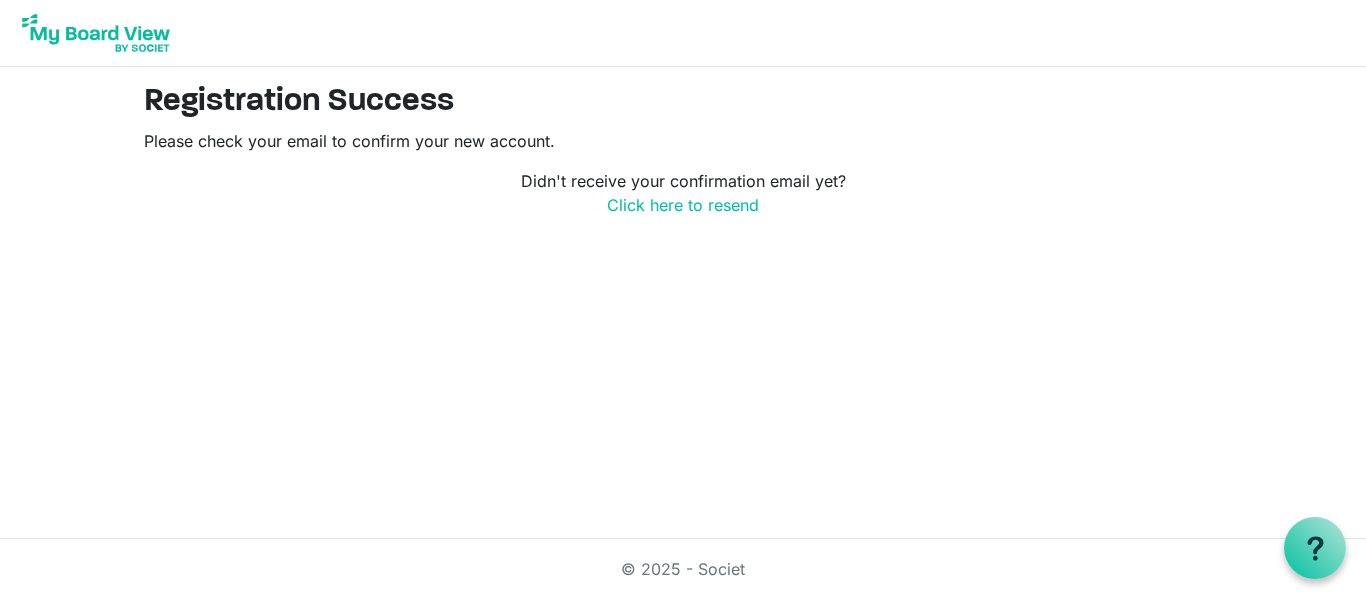 scroll, scrollTop: 0, scrollLeft: 0, axis: both 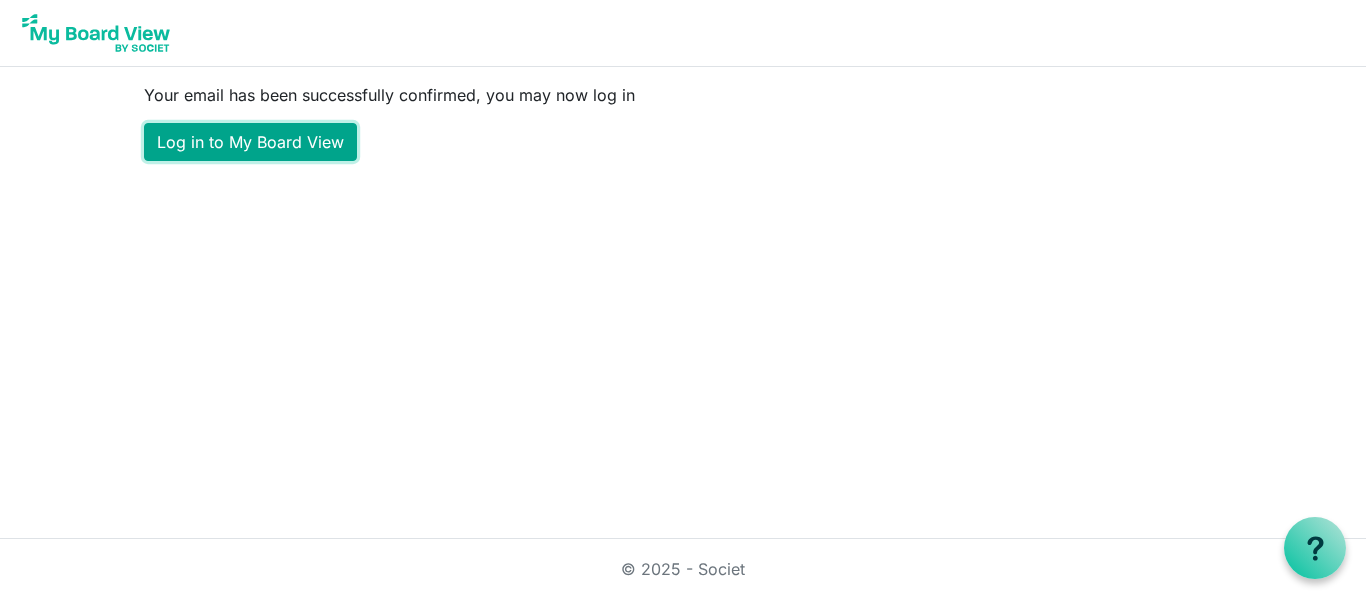 click on "Log in to My Board View" at bounding box center (250, 142) 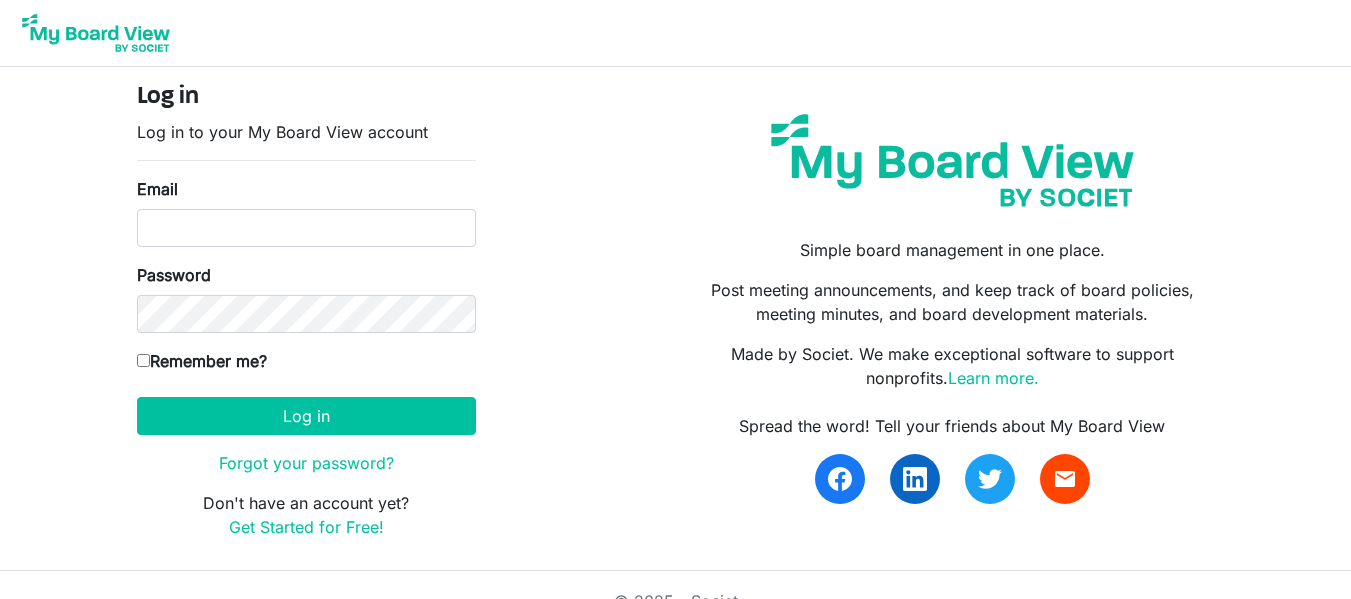 scroll, scrollTop: 0, scrollLeft: 0, axis: both 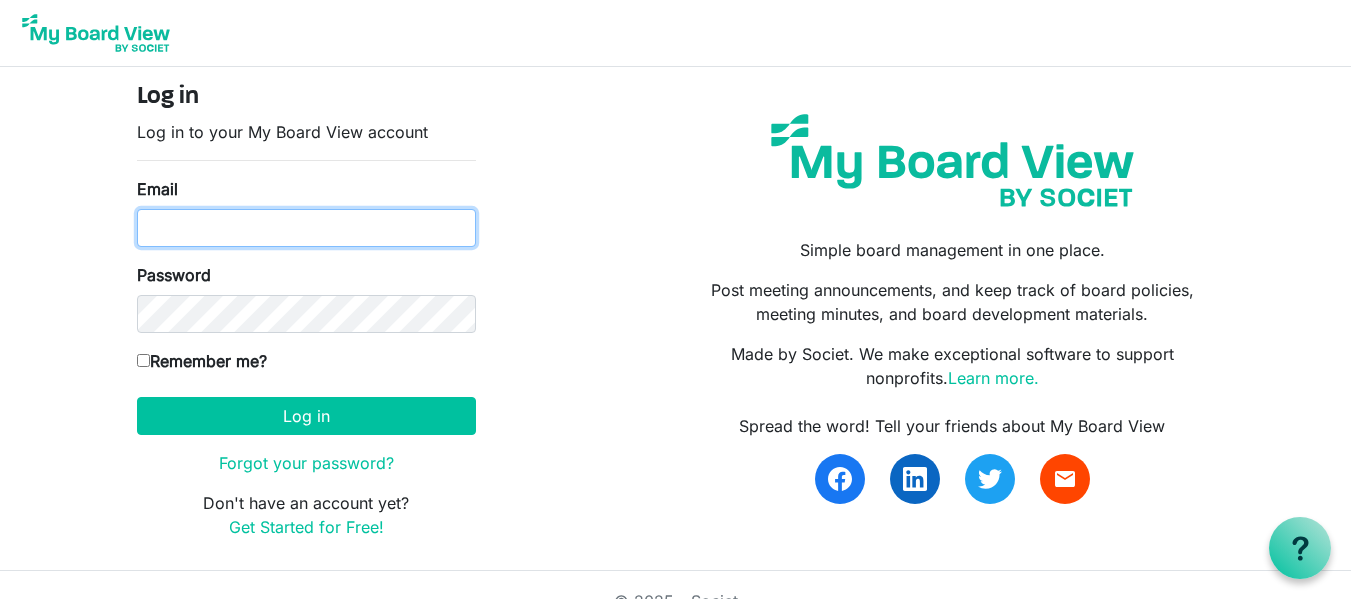 type on "[EMAIL_ADDRESS][DOMAIN_NAME]" 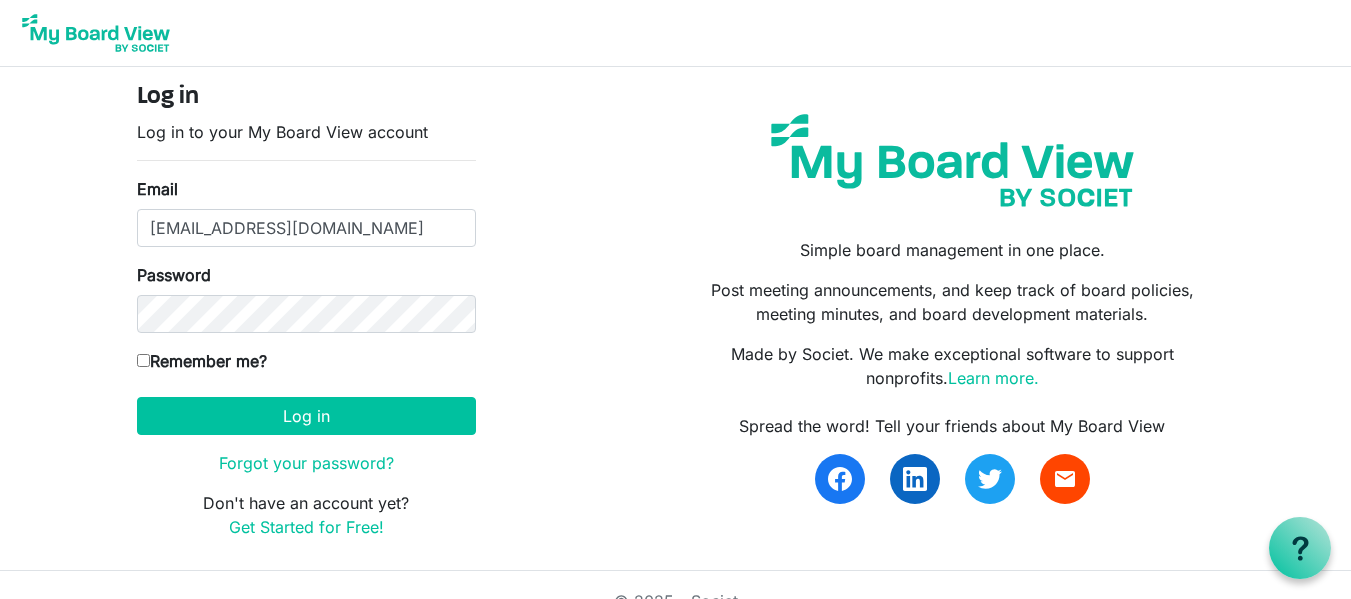 click on "Remember me?" at bounding box center [202, 361] 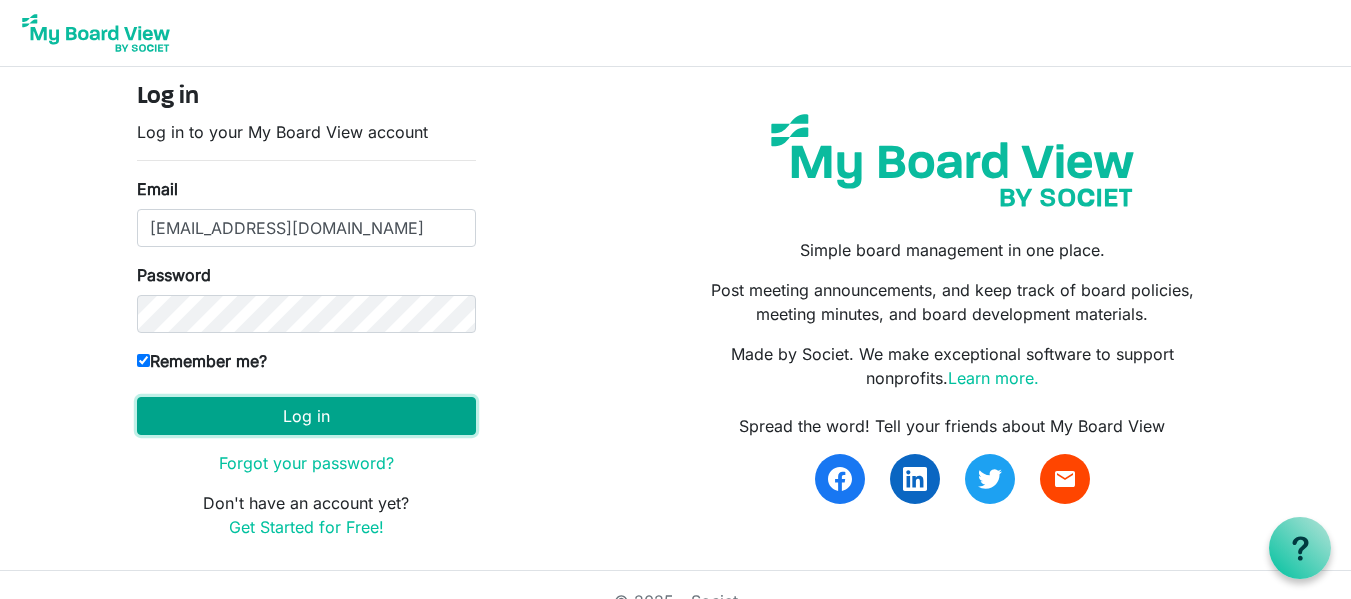 click on "Log in" at bounding box center (306, 416) 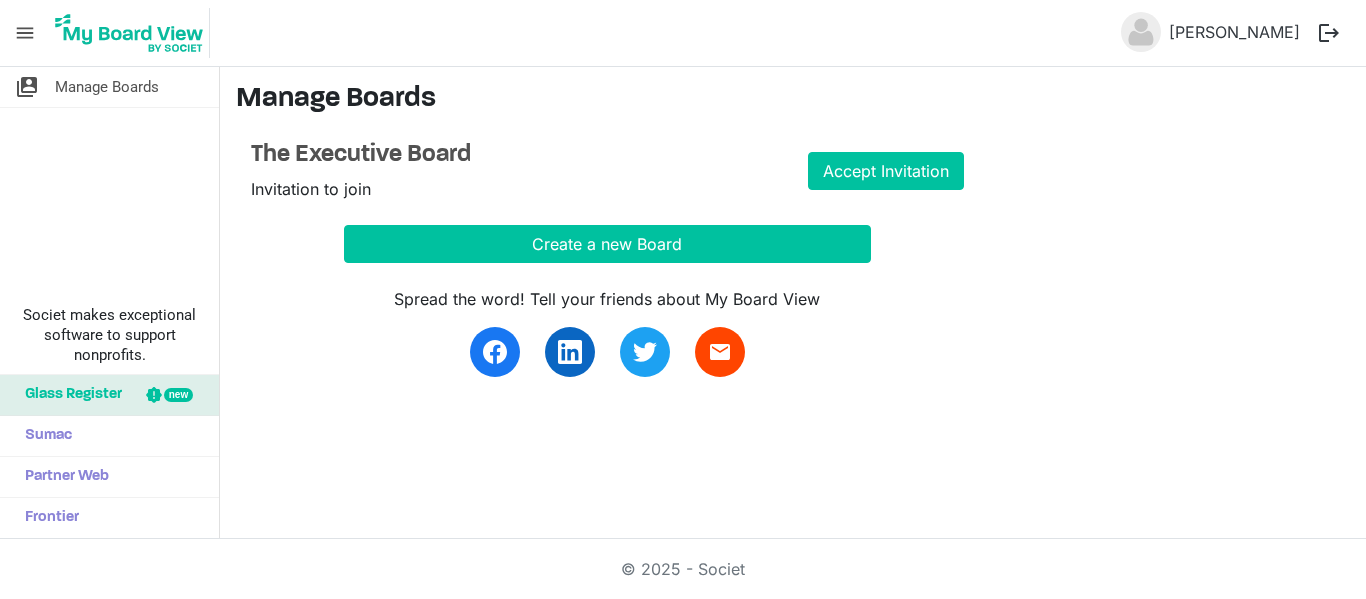 scroll, scrollTop: 0, scrollLeft: 0, axis: both 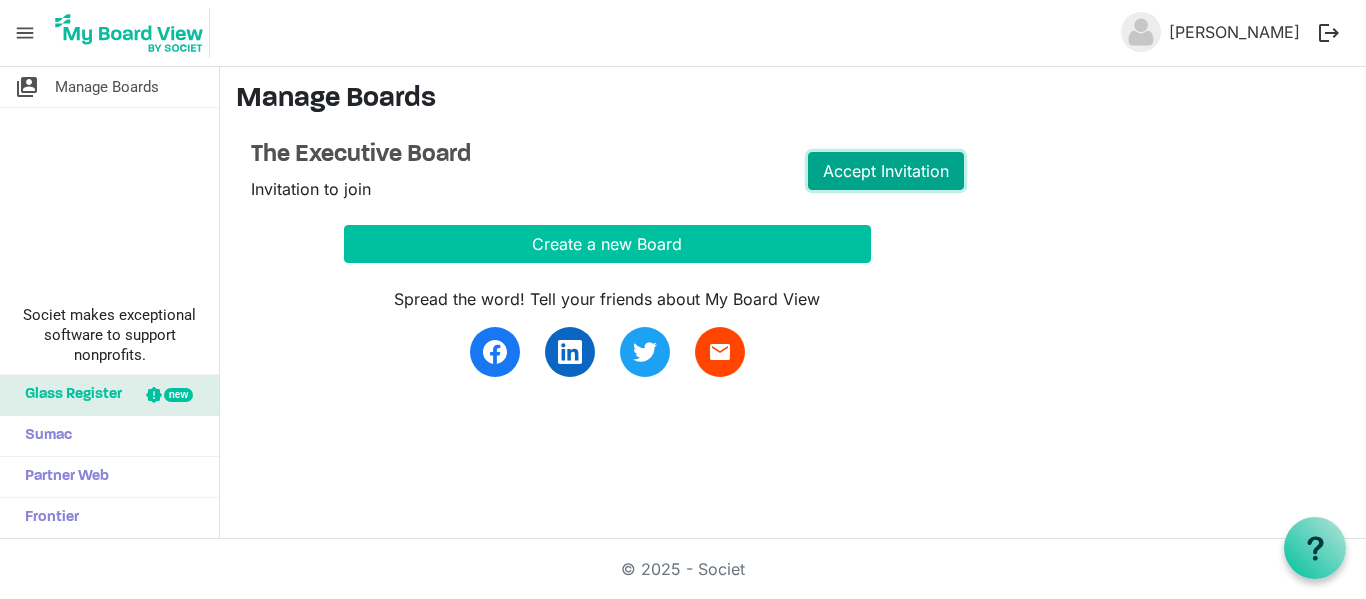 click on "Accept Invitation" at bounding box center (886, 171) 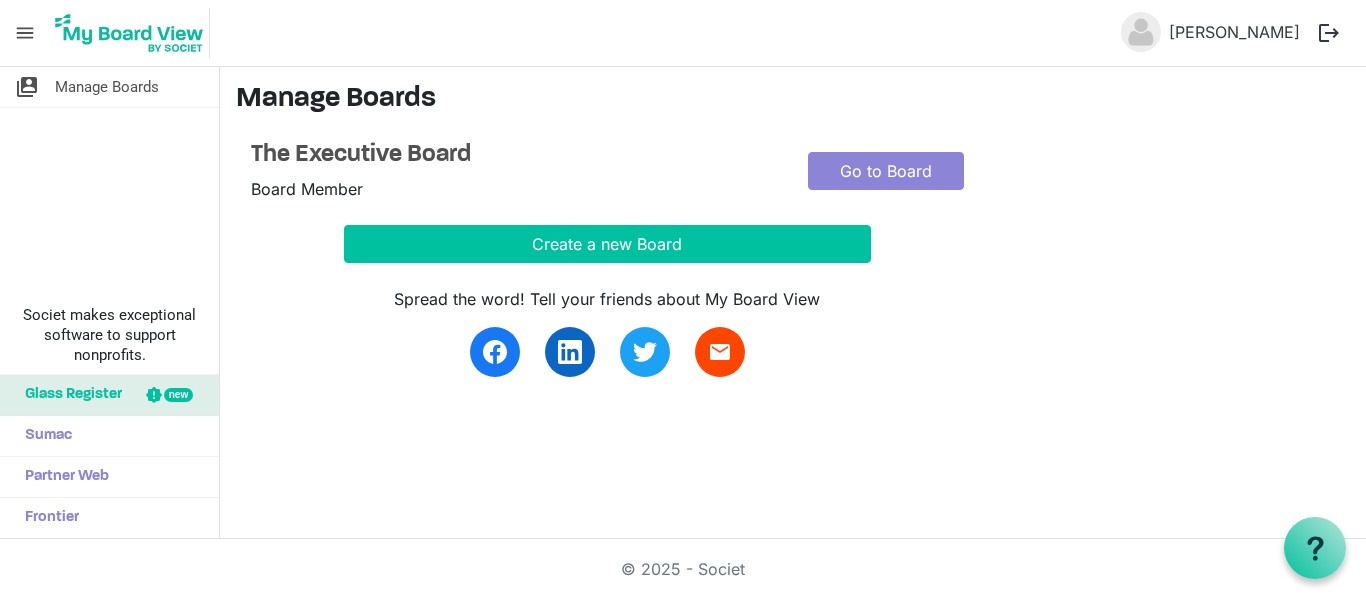 scroll, scrollTop: 0, scrollLeft: 0, axis: both 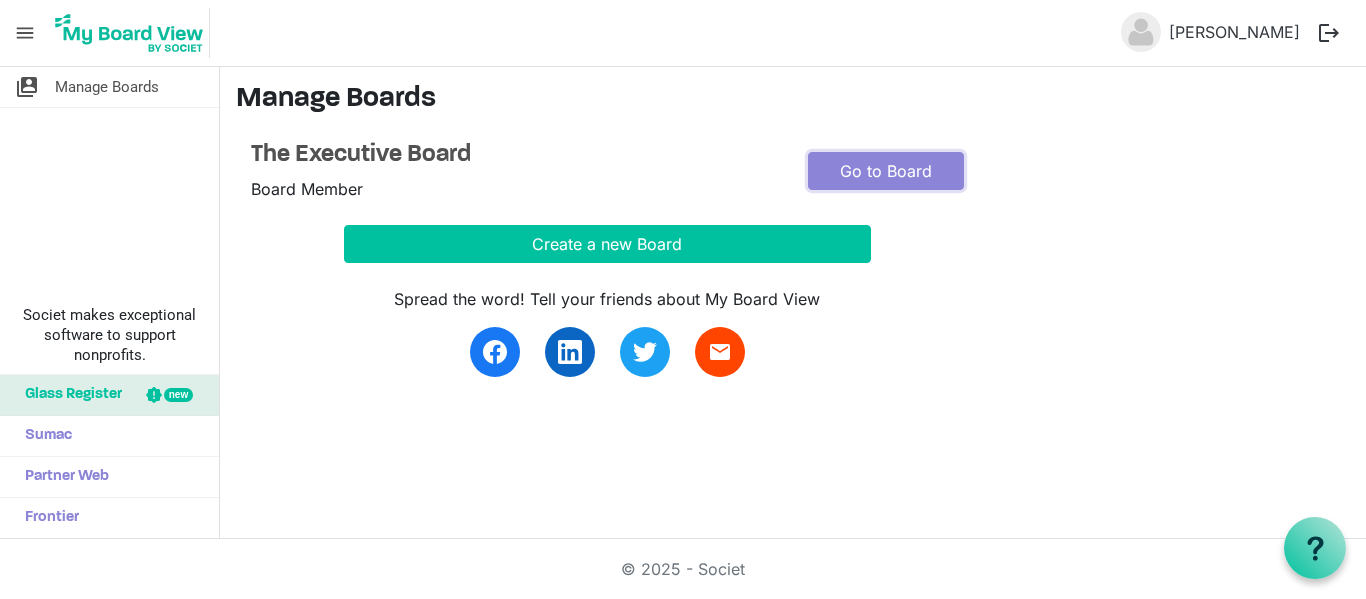click on "Go to Board" at bounding box center (886, 171) 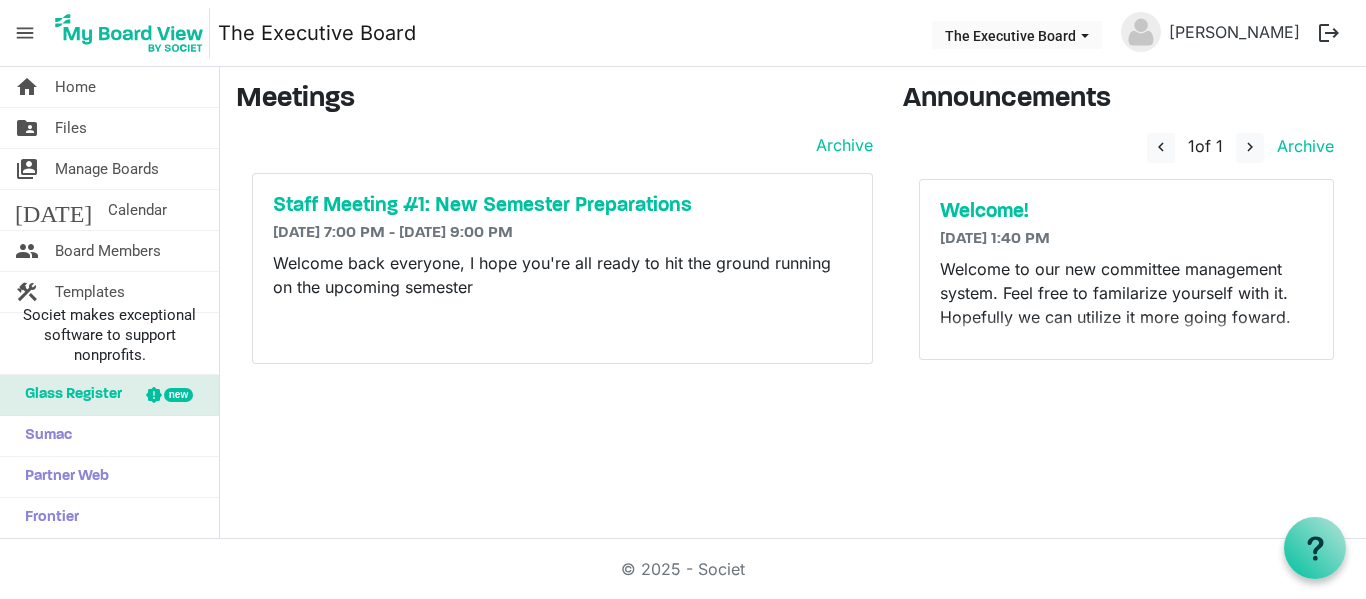 scroll, scrollTop: 0, scrollLeft: 0, axis: both 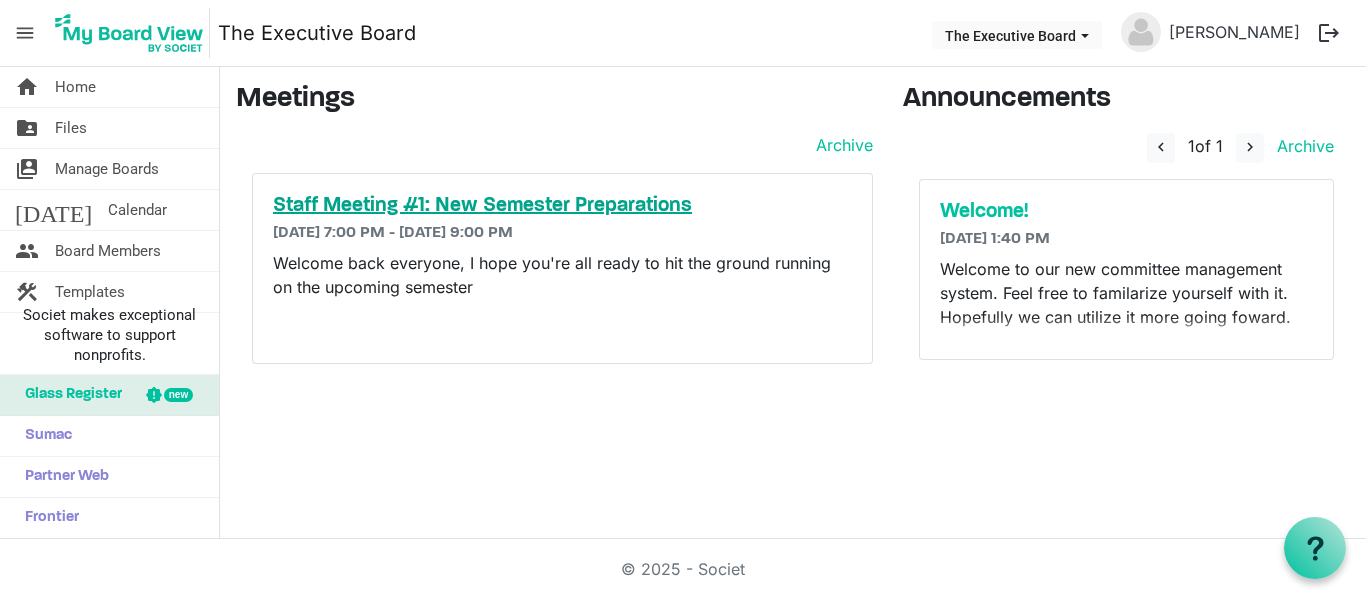 click on "Staff Meeting #1: New Semester Preparations" at bounding box center [562, 206] 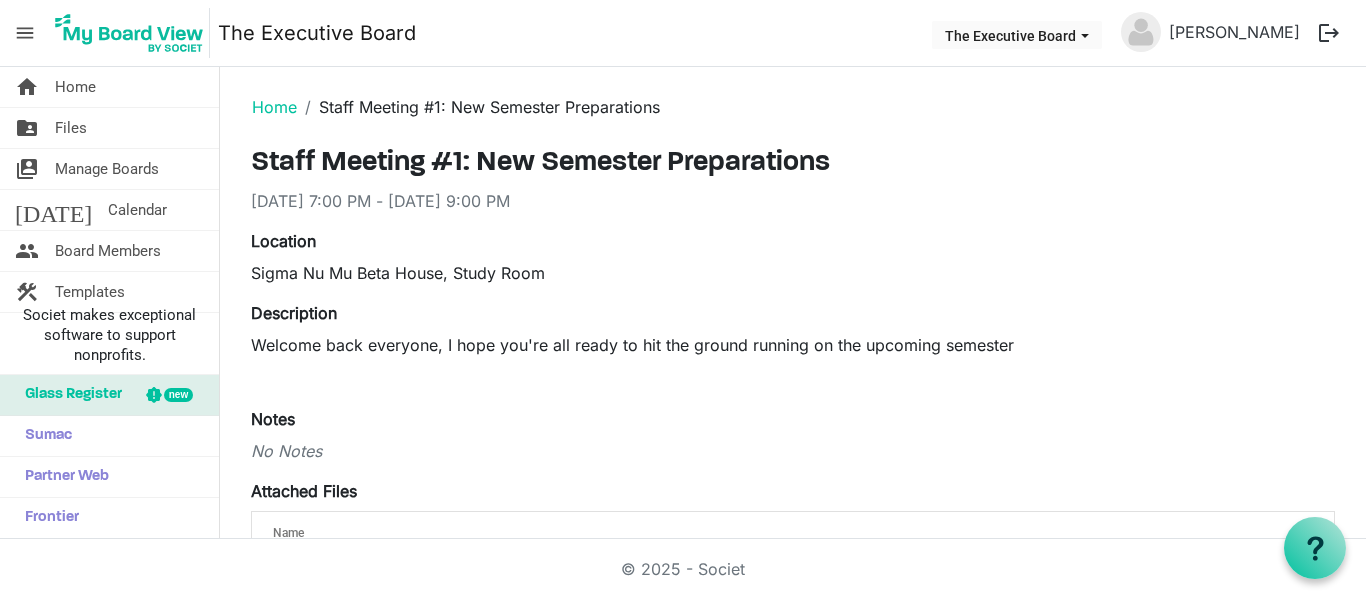 scroll, scrollTop: 0, scrollLeft: 0, axis: both 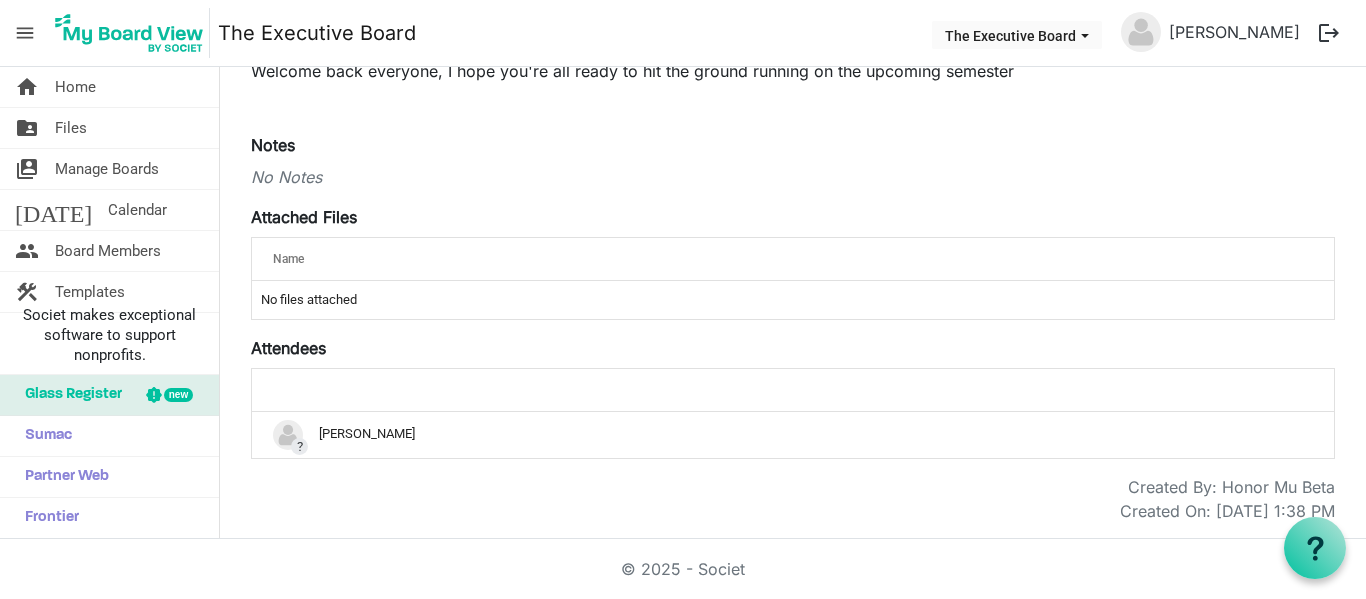 click on "No files attached" at bounding box center [793, 300] 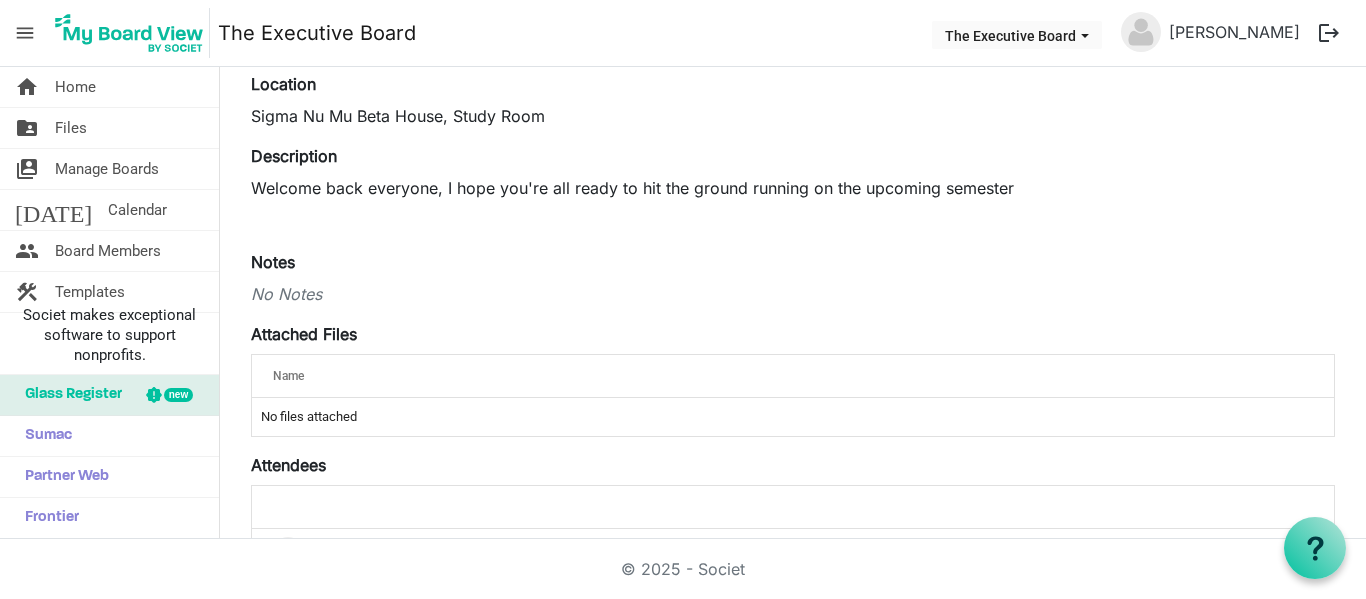 scroll, scrollTop: 0, scrollLeft: 0, axis: both 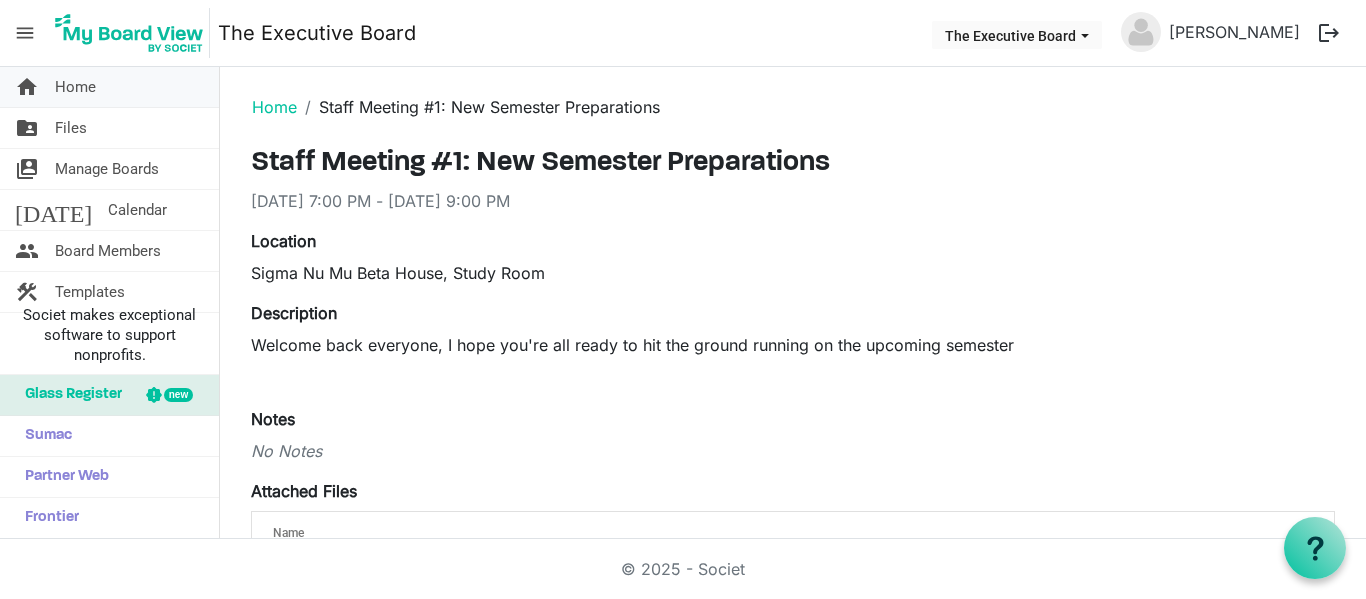 click on "home
Home" at bounding box center [109, 87] 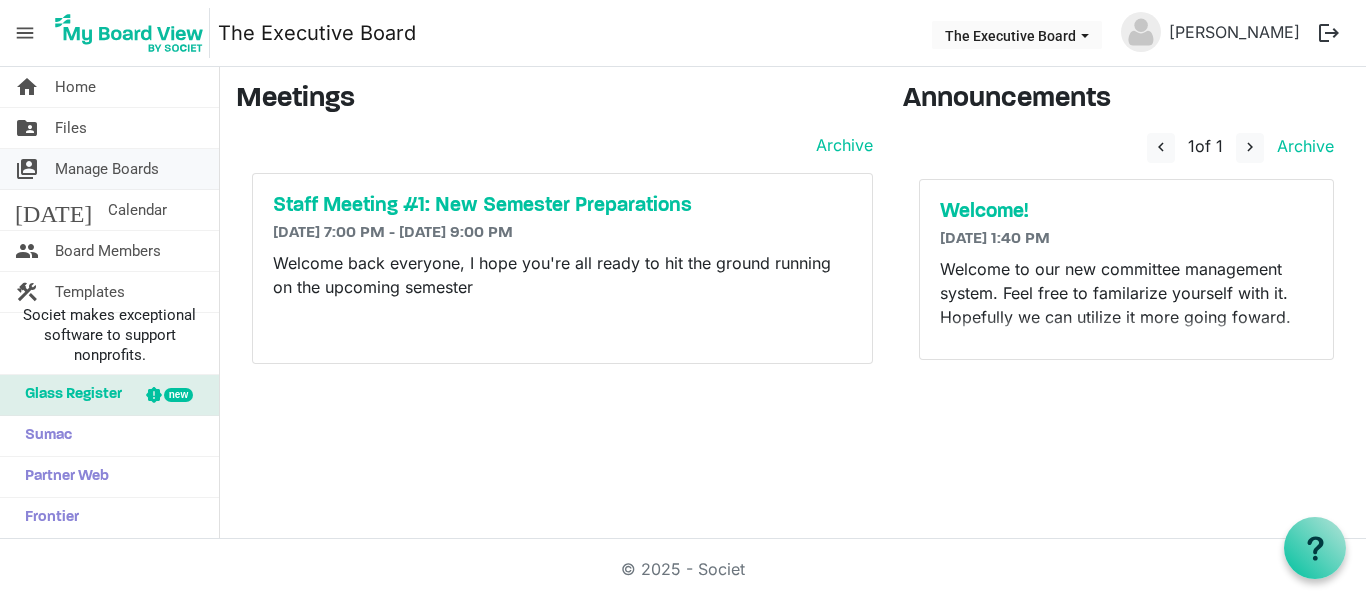 scroll, scrollTop: 0, scrollLeft: 0, axis: both 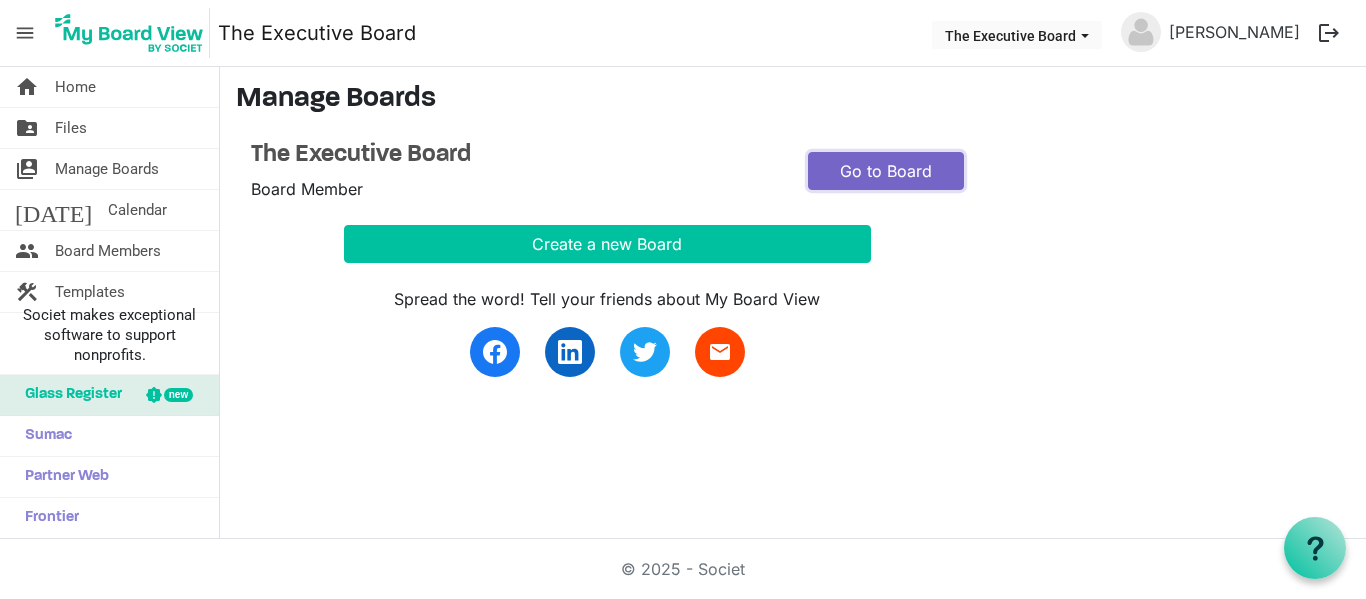click on "Go to Board" at bounding box center [886, 171] 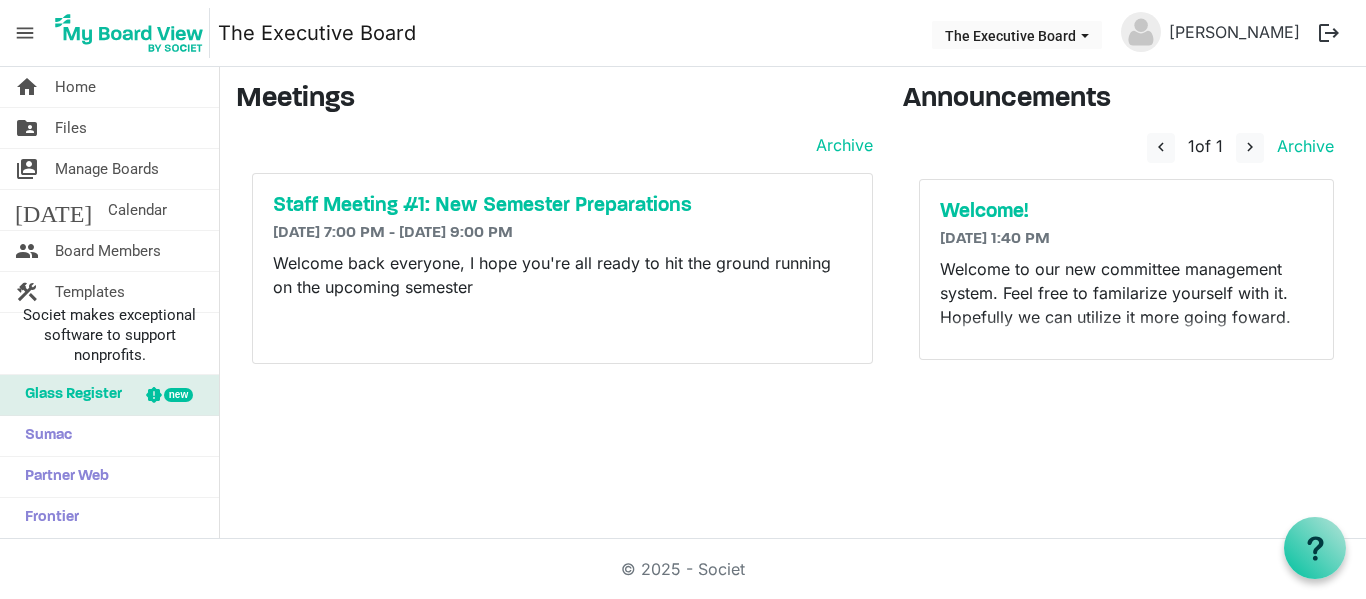 scroll, scrollTop: 0, scrollLeft: 0, axis: both 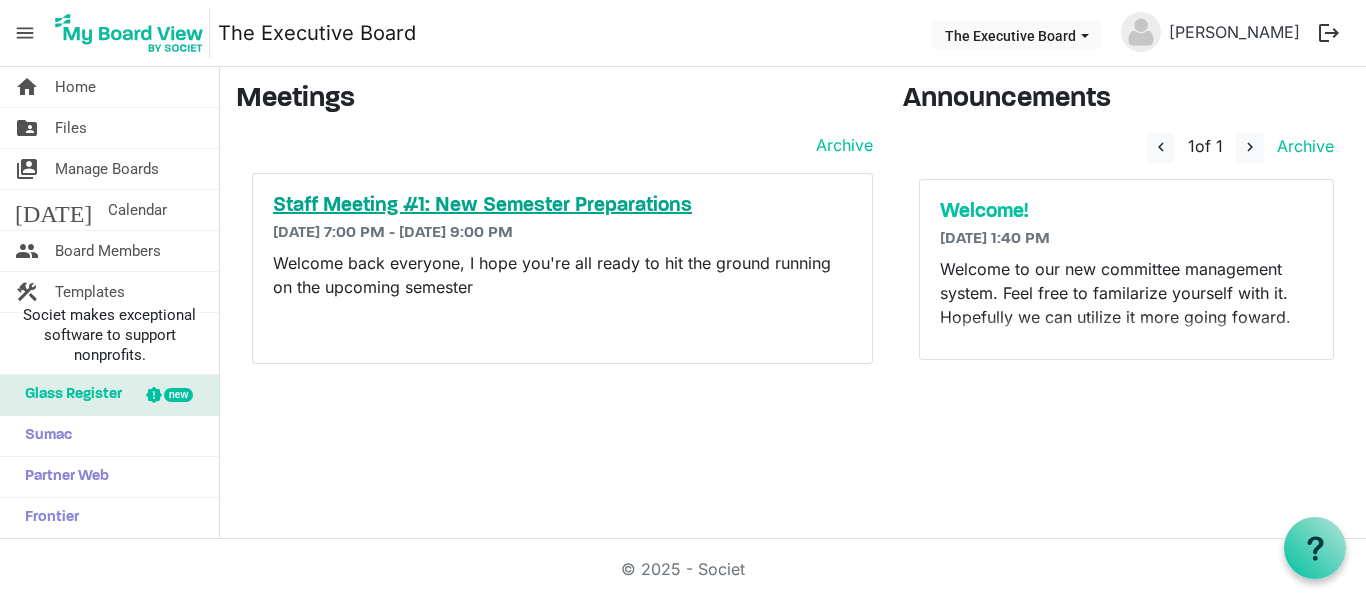 click on "Staff Meeting #1: New Semester Preparations" at bounding box center [562, 206] 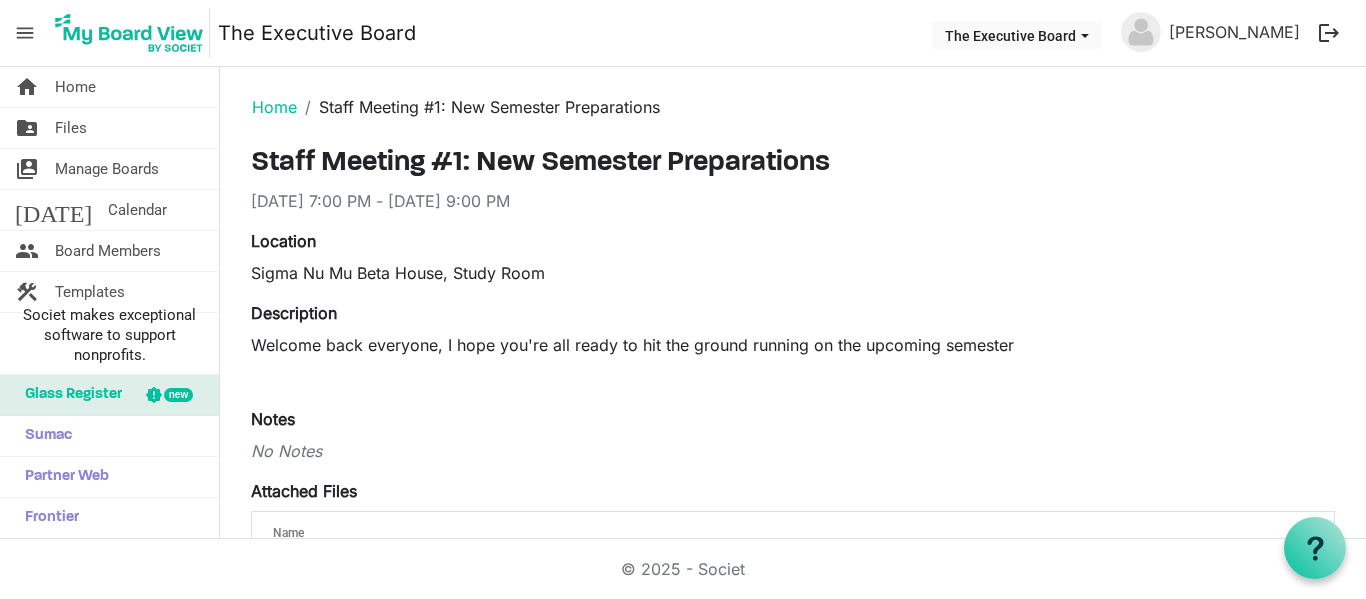 scroll, scrollTop: 0, scrollLeft: 0, axis: both 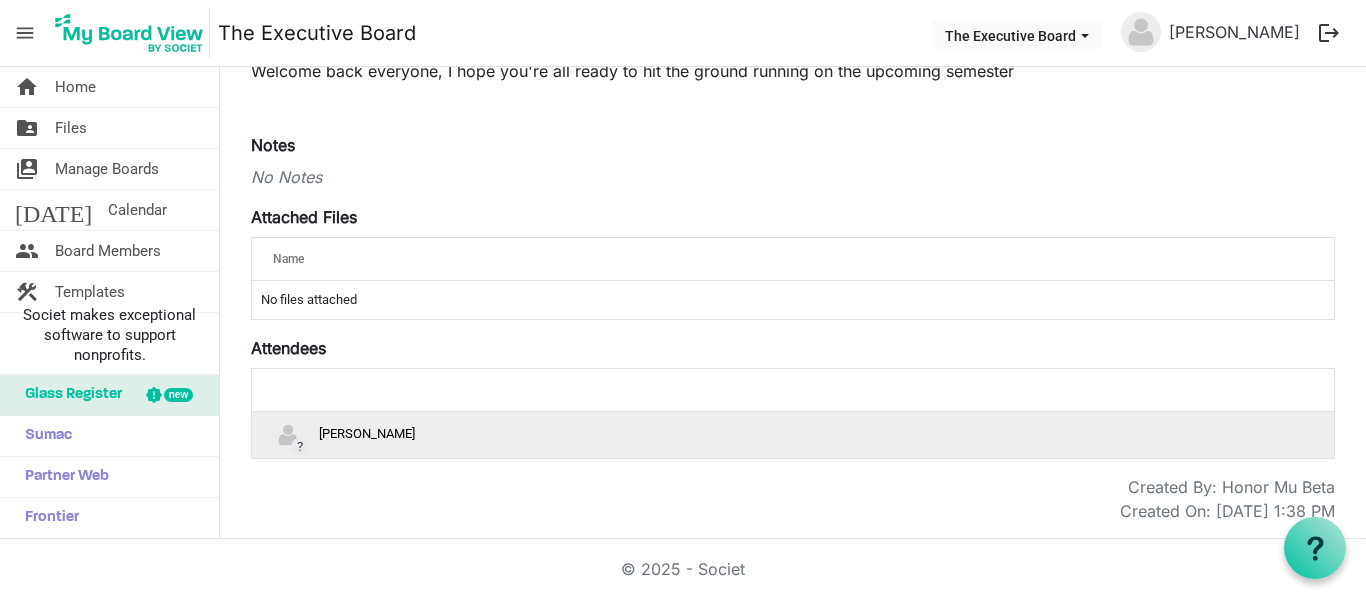 click at bounding box center (288, 435) 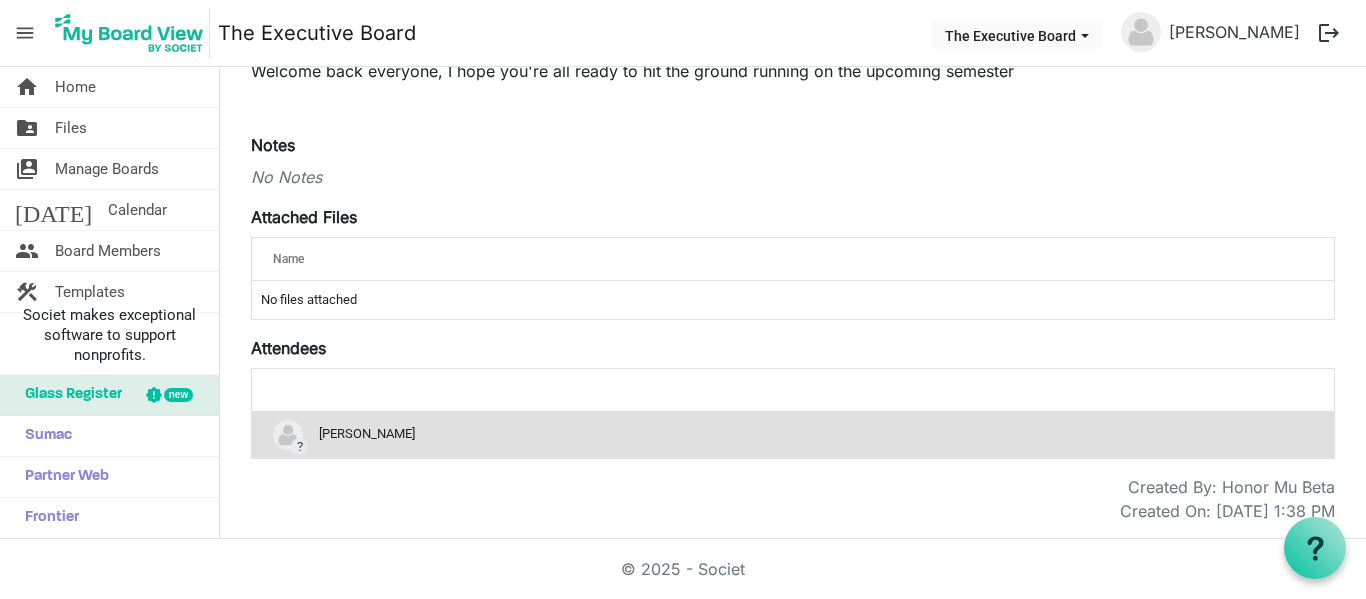 click on "? Payton Barnes" at bounding box center [793, 435] 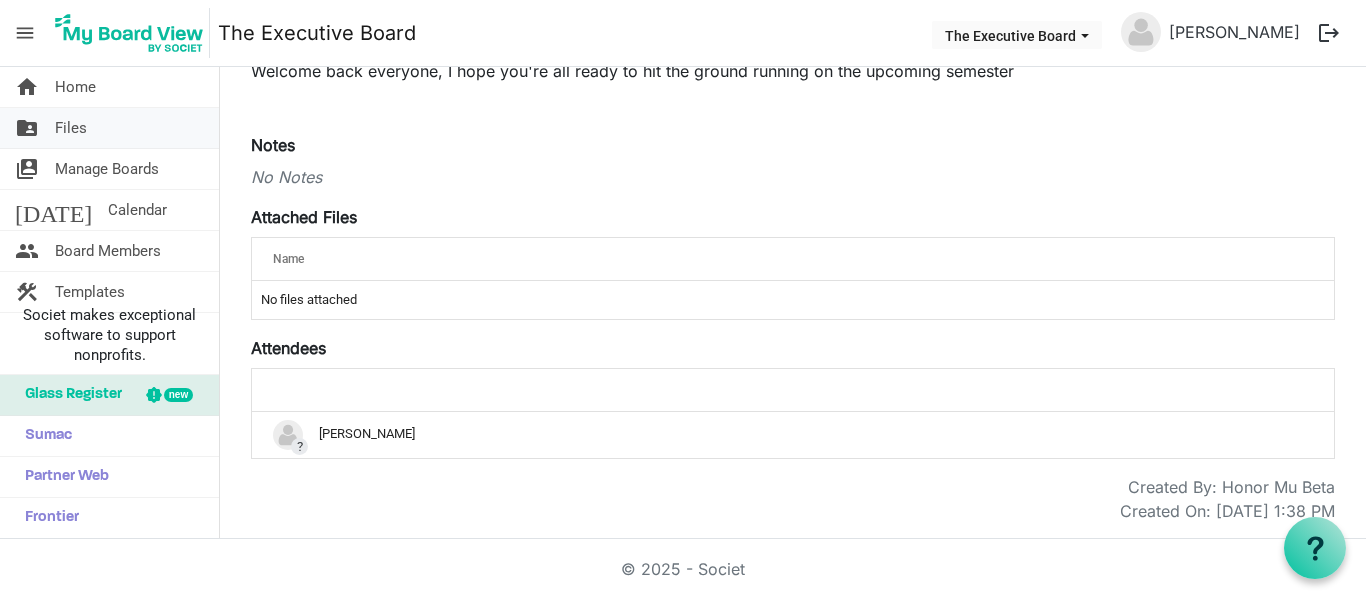 click on "folder_shared
Files" at bounding box center [109, 128] 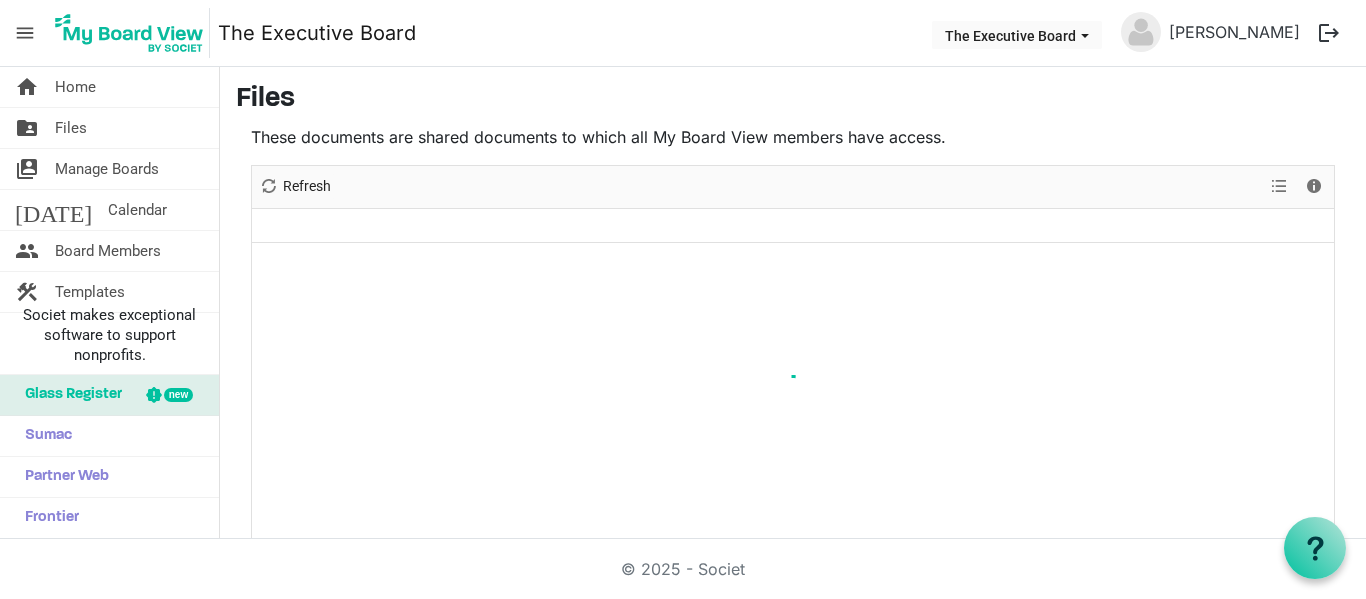 scroll, scrollTop: 0, scrollLeft: 0, axis: both 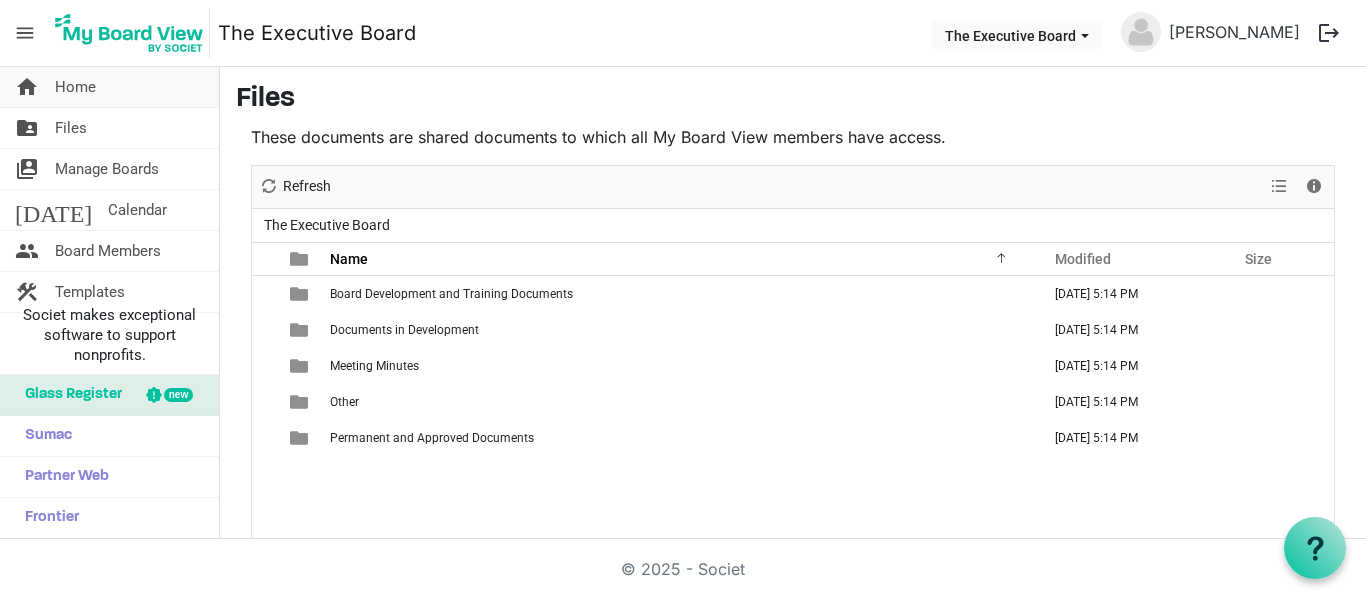 click on "home
Home" at bounding box center (109, 87) 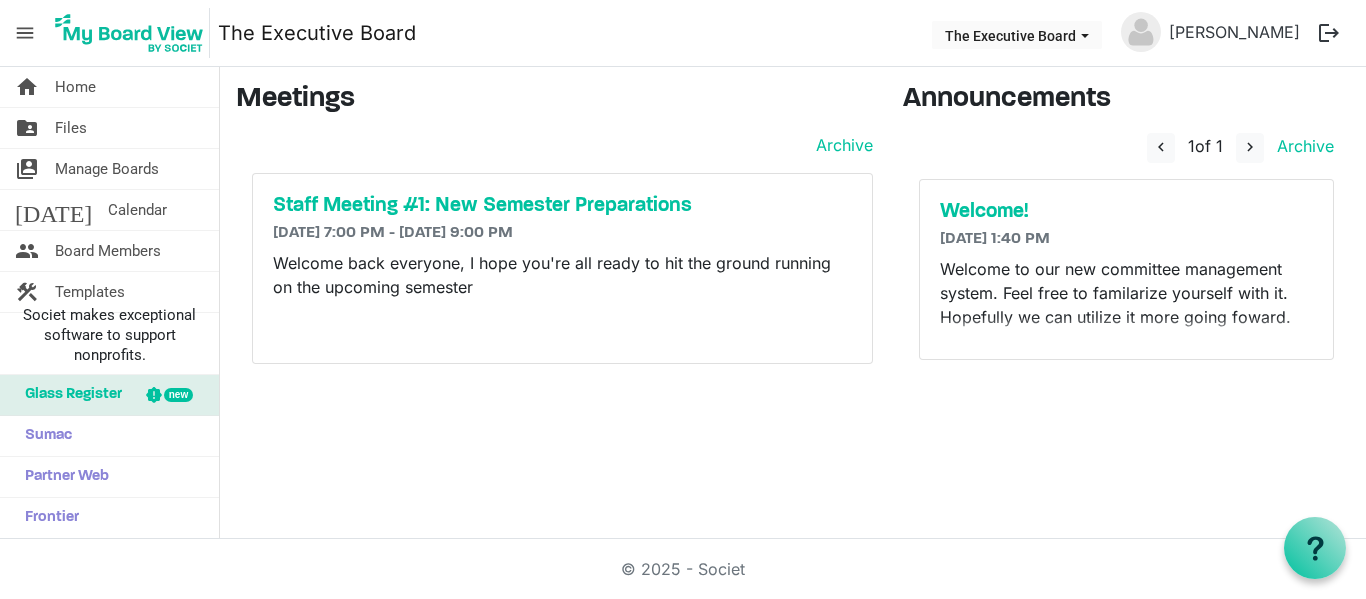 scroll, scrollTop: 0, scrollLeft: 0, axis: both 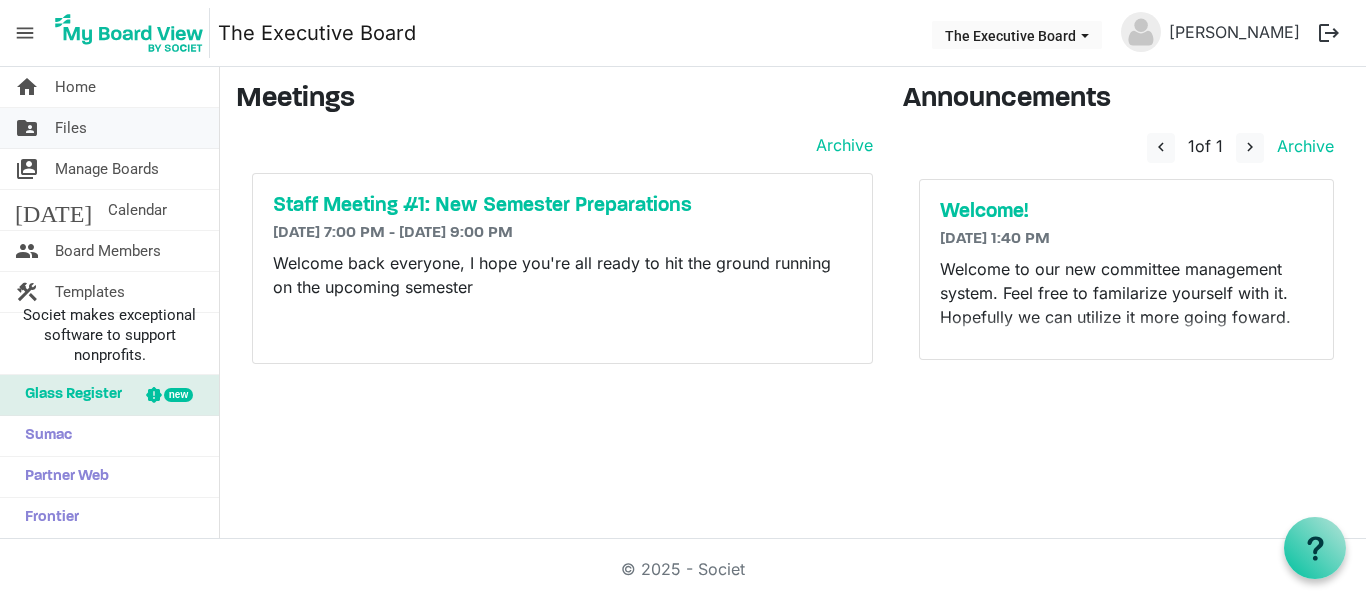 click on "folder_shared
Files" at bounding box center (109, 128) 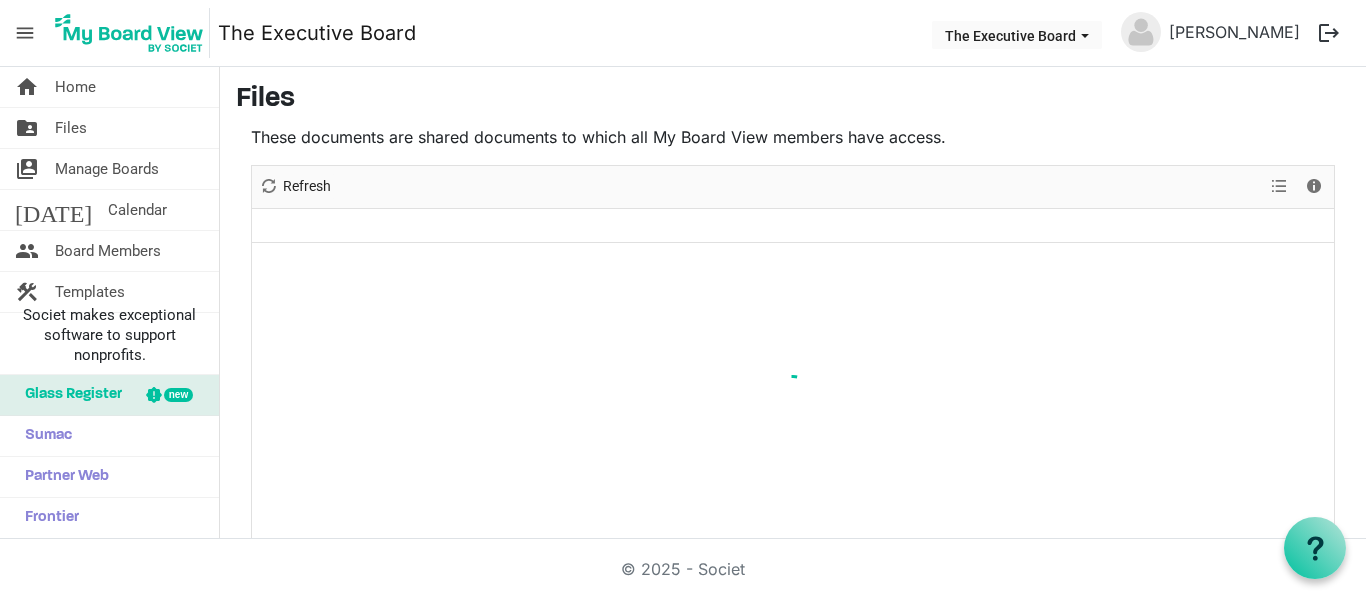 scroll, scrollTop: 0, scrollLeft: 0, axis: both 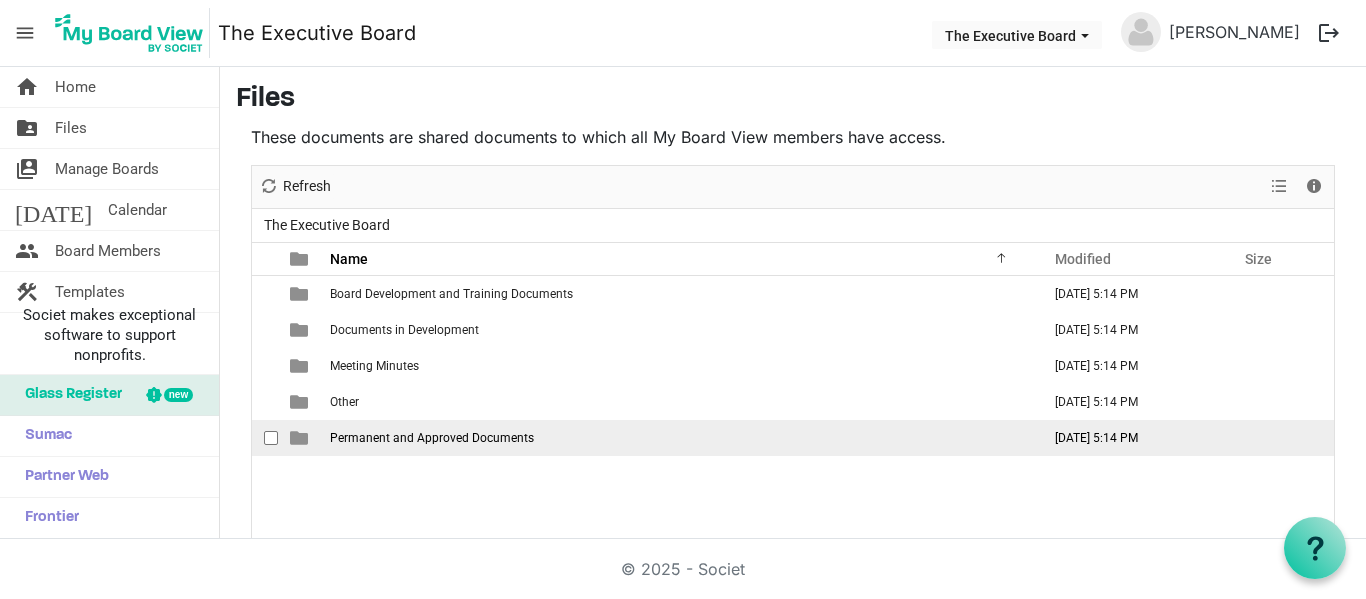 click on "Permanent and Approved Documents" at bounding box center [679, 438] 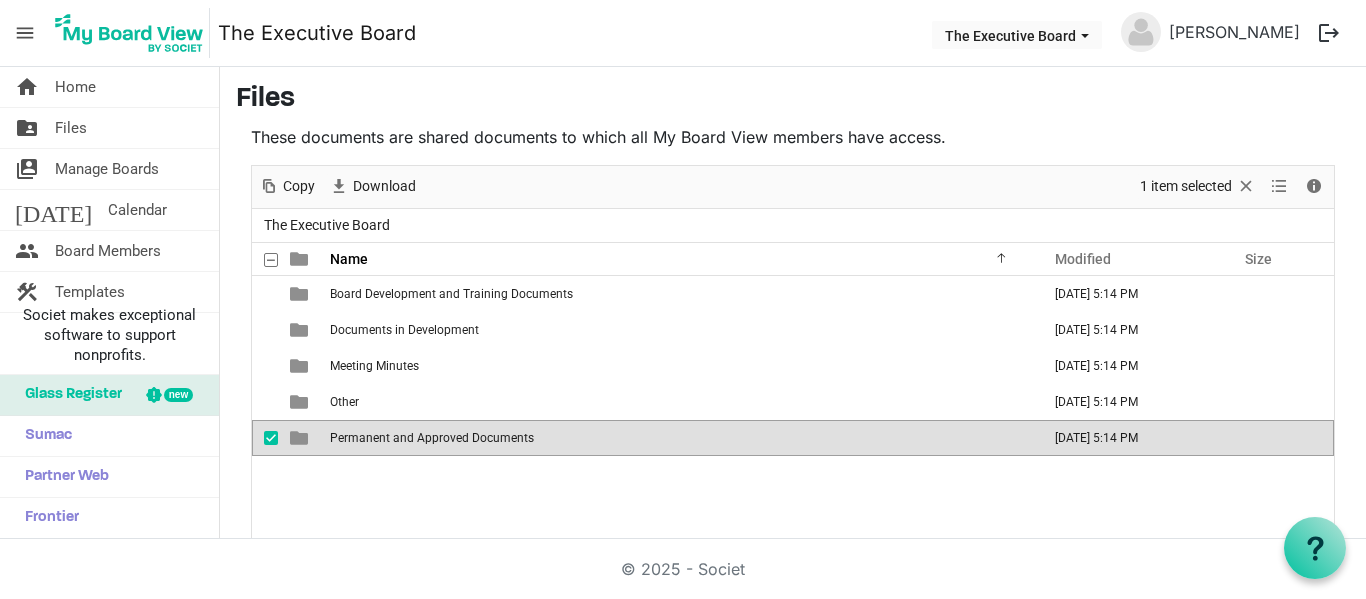 click on "Permanent and Approved Documents" at bounding box center (679, 438) 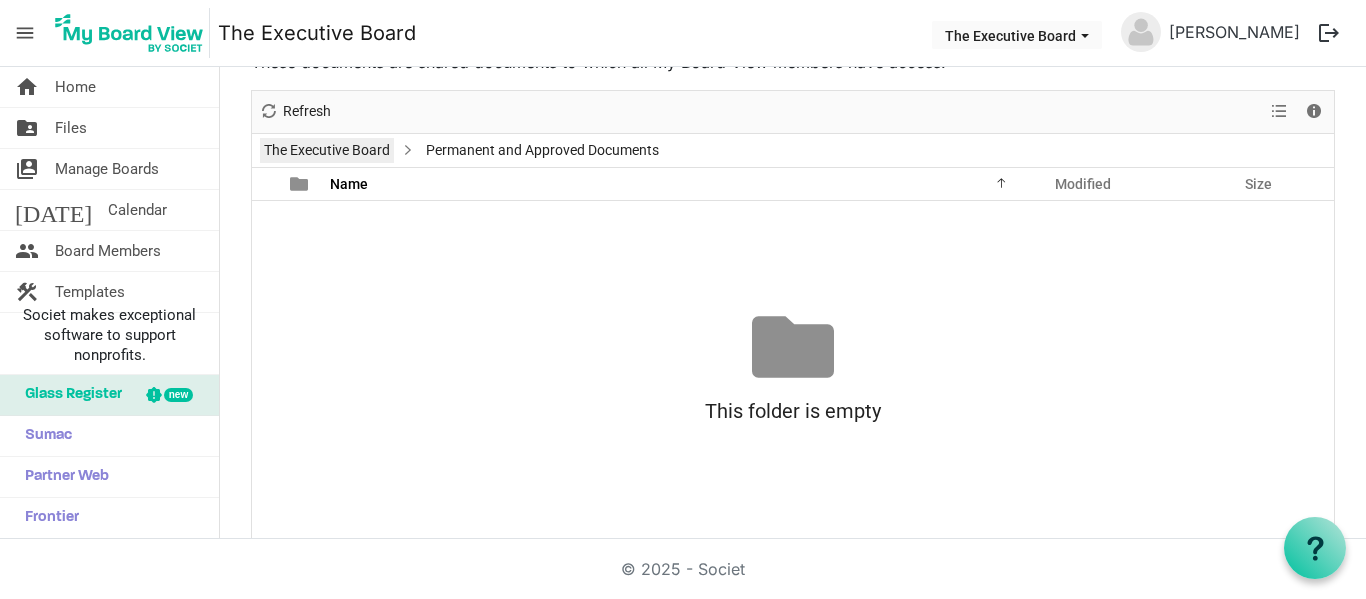 click on "The Executive Board" at bounding box center [327, 150] 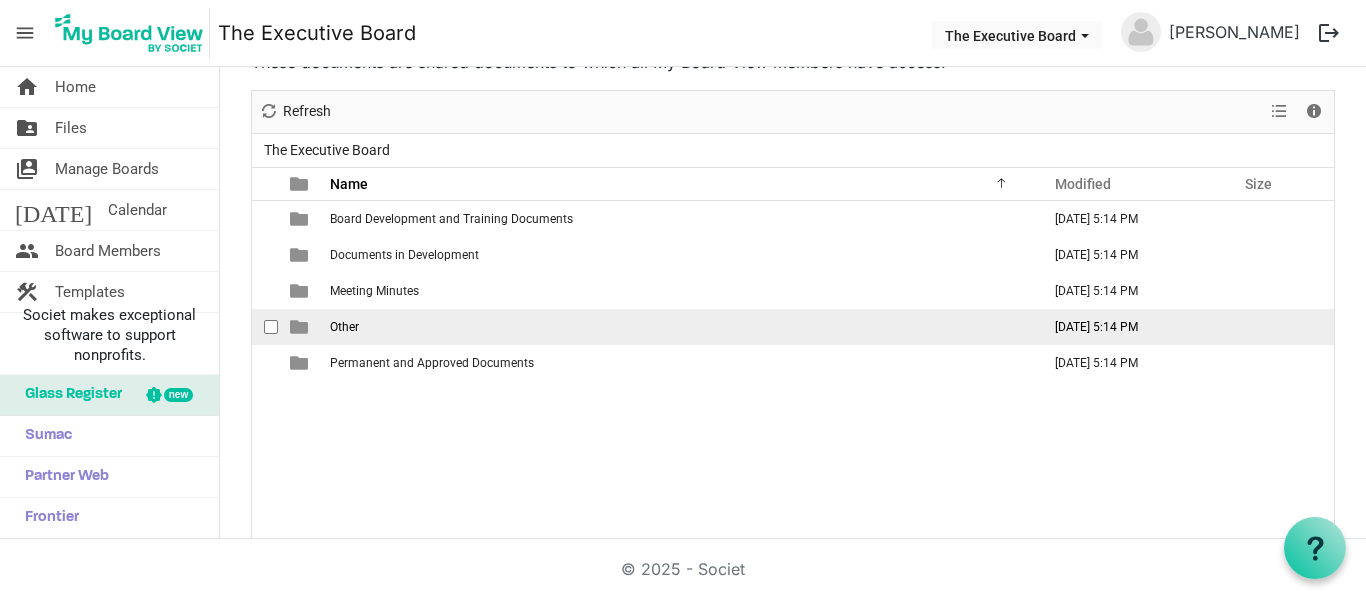 click on "Other" at bounding box center (344, 327) 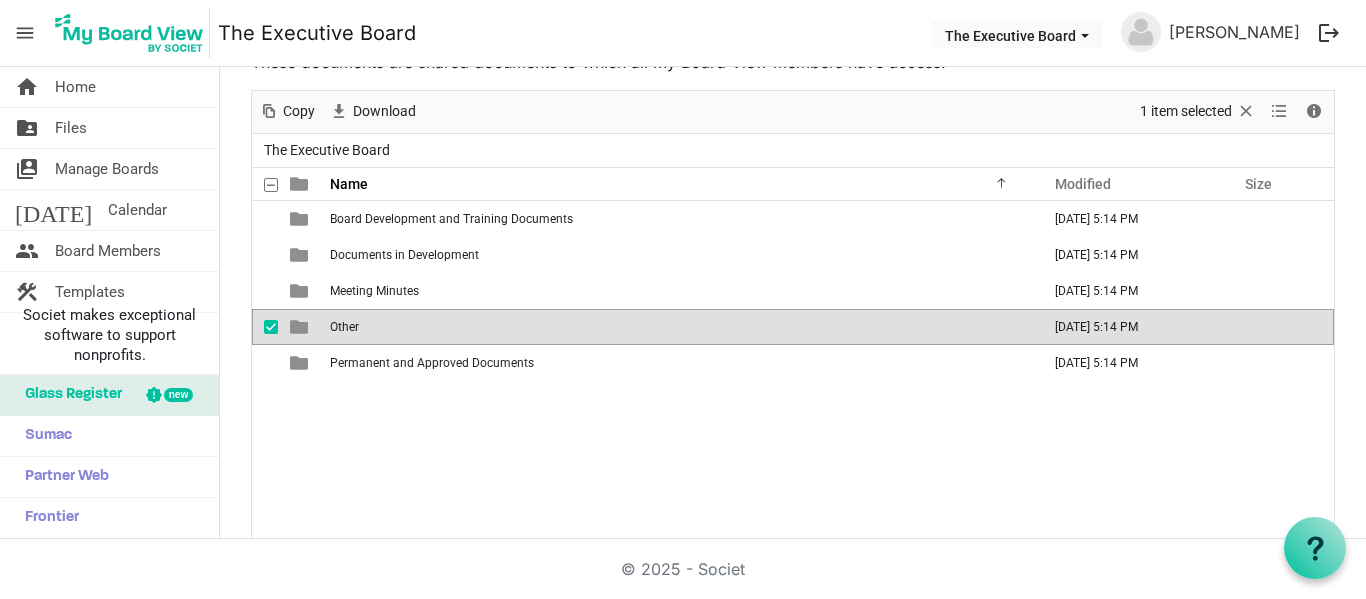 click on "Other" at bounding box center [344, 327] 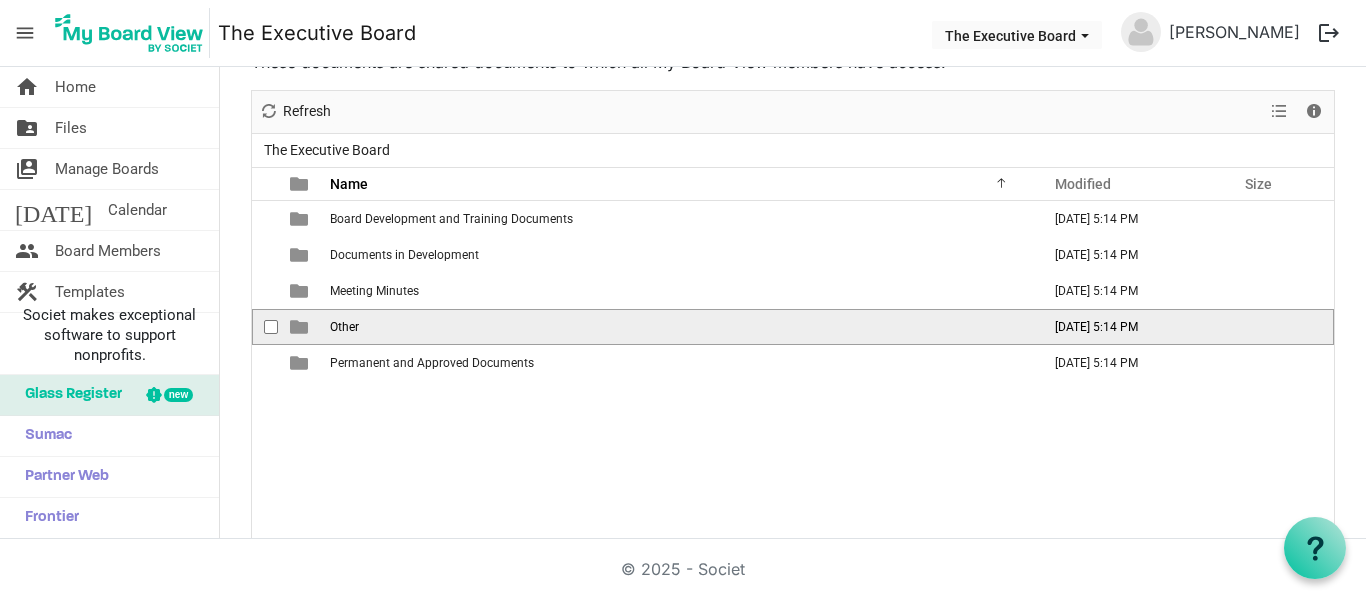 click on "Other" at bounding box center (344, 327) 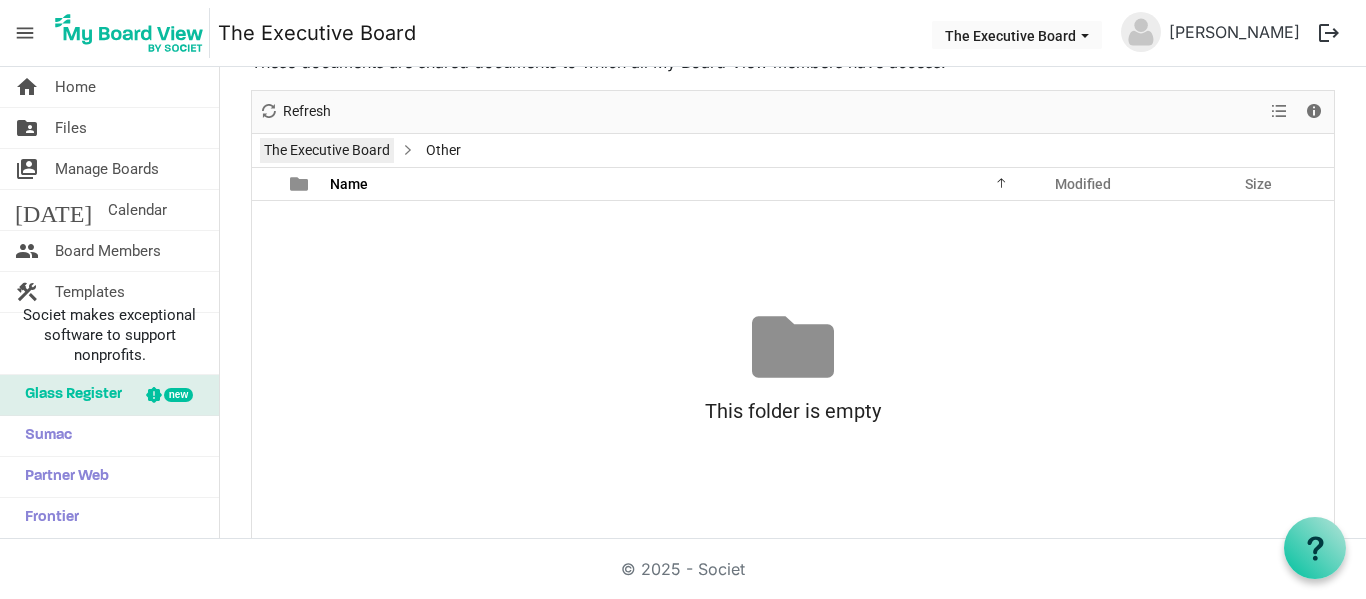 click on "The Executive Board" at bounding box center (327, 150) 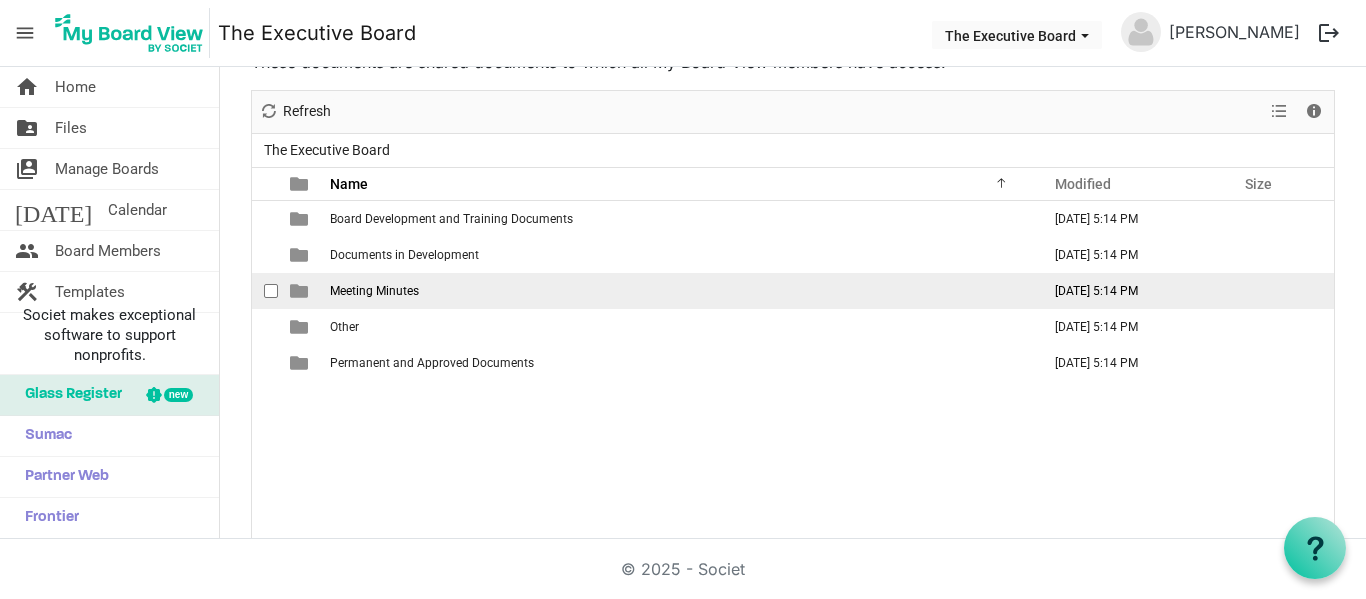 click on "Meeting Minutes" at bounding box center [679, 291] 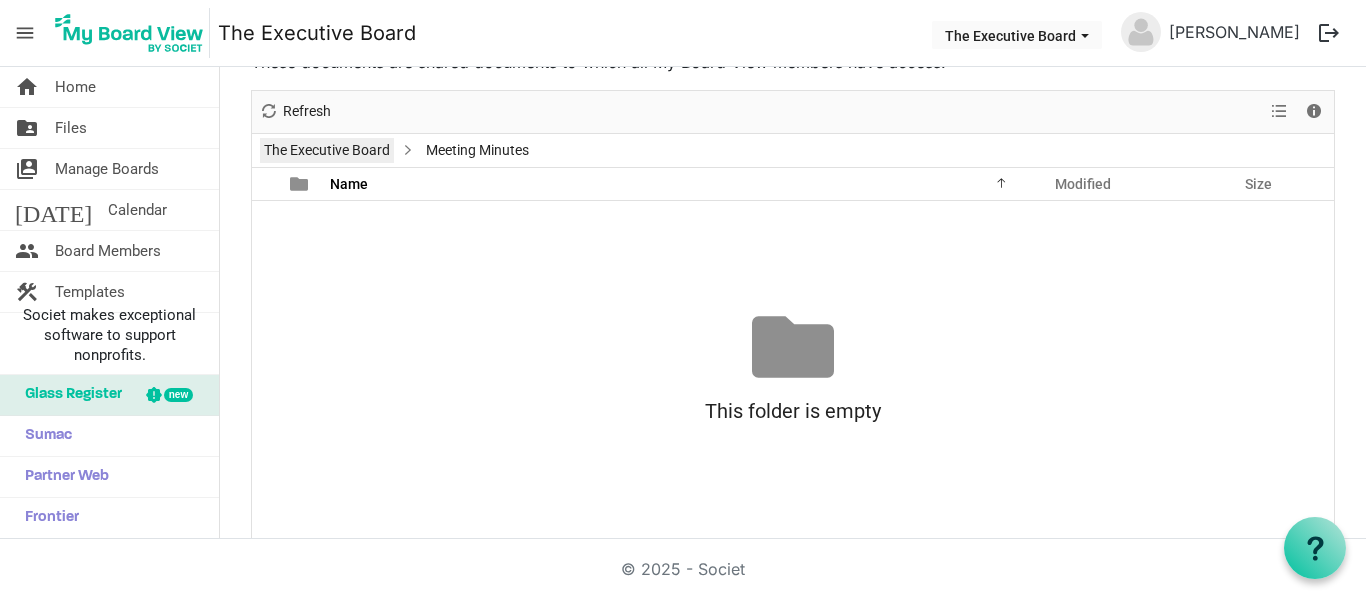 click on "The Executive Board" at bounding box center (327, 150) 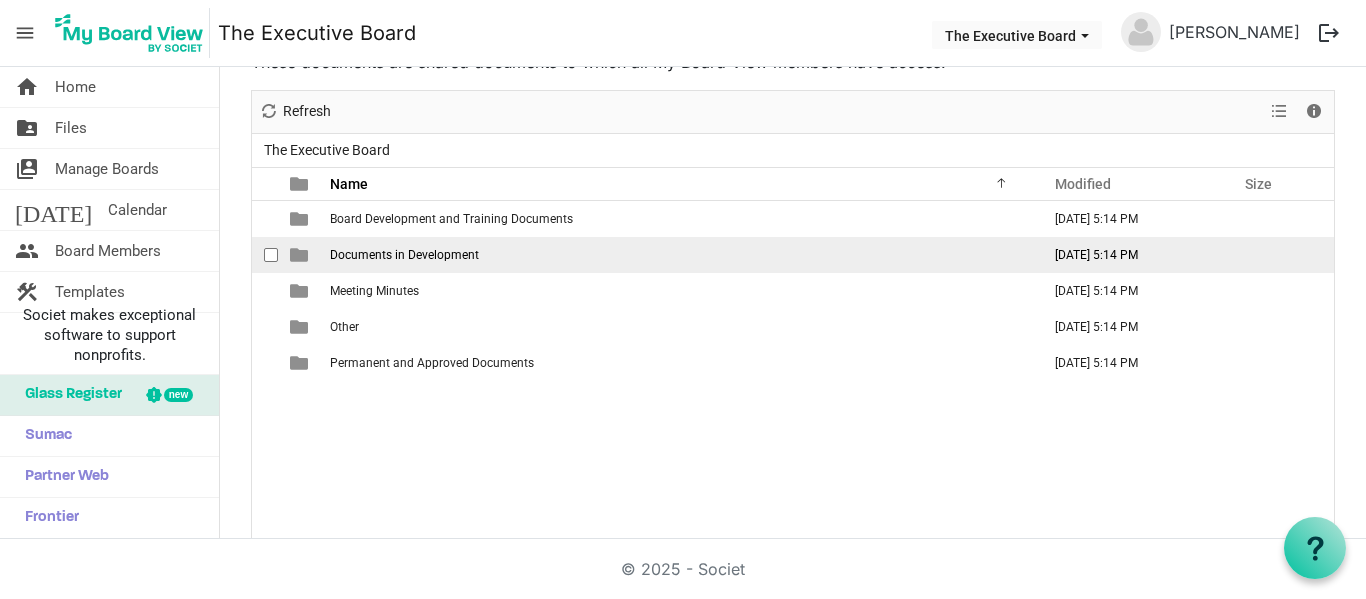 click on "Documents in Development" at bounding box center [404, 255] 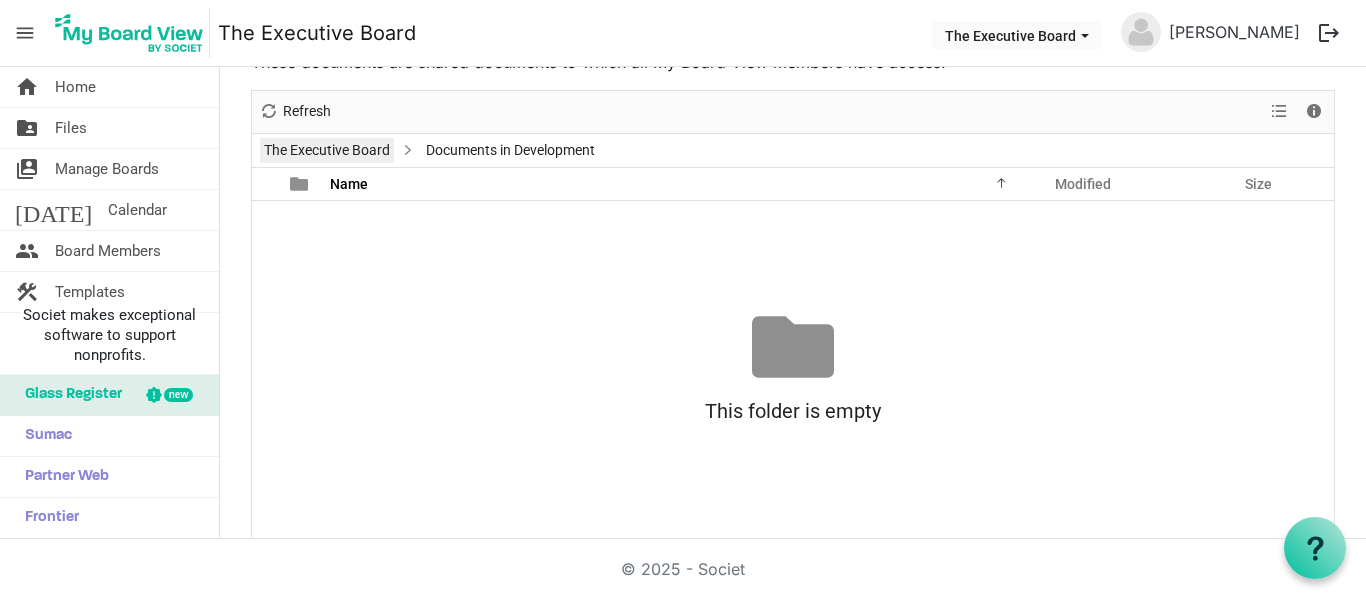 click on "The Executive Board" at bounding box center (327, 150) 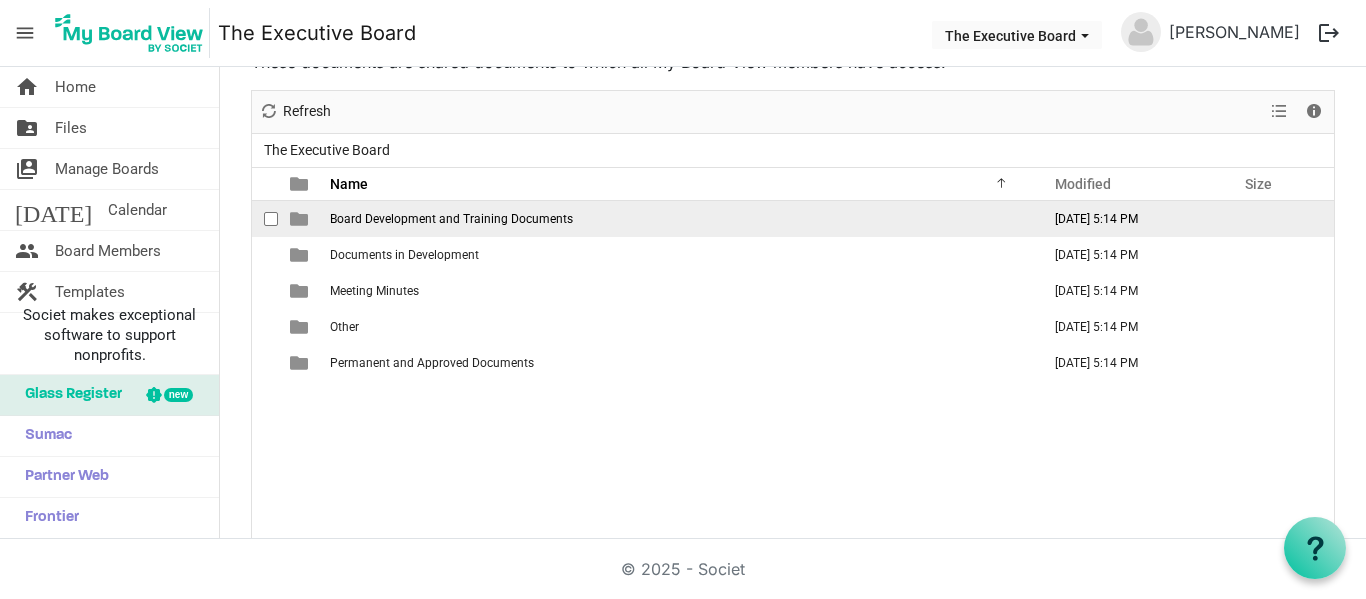 click on "Board Development and Training Documents" at bounding box center [679, 219] 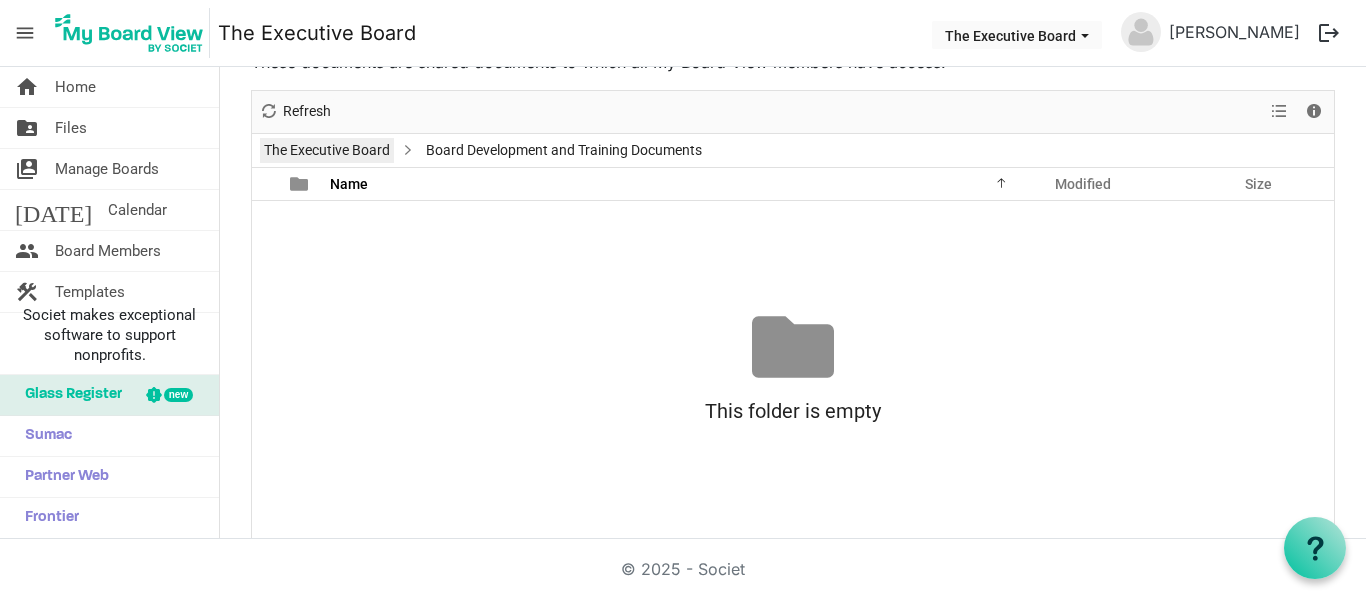 click on "The Executive Board" at bounding box center [327, 150] 